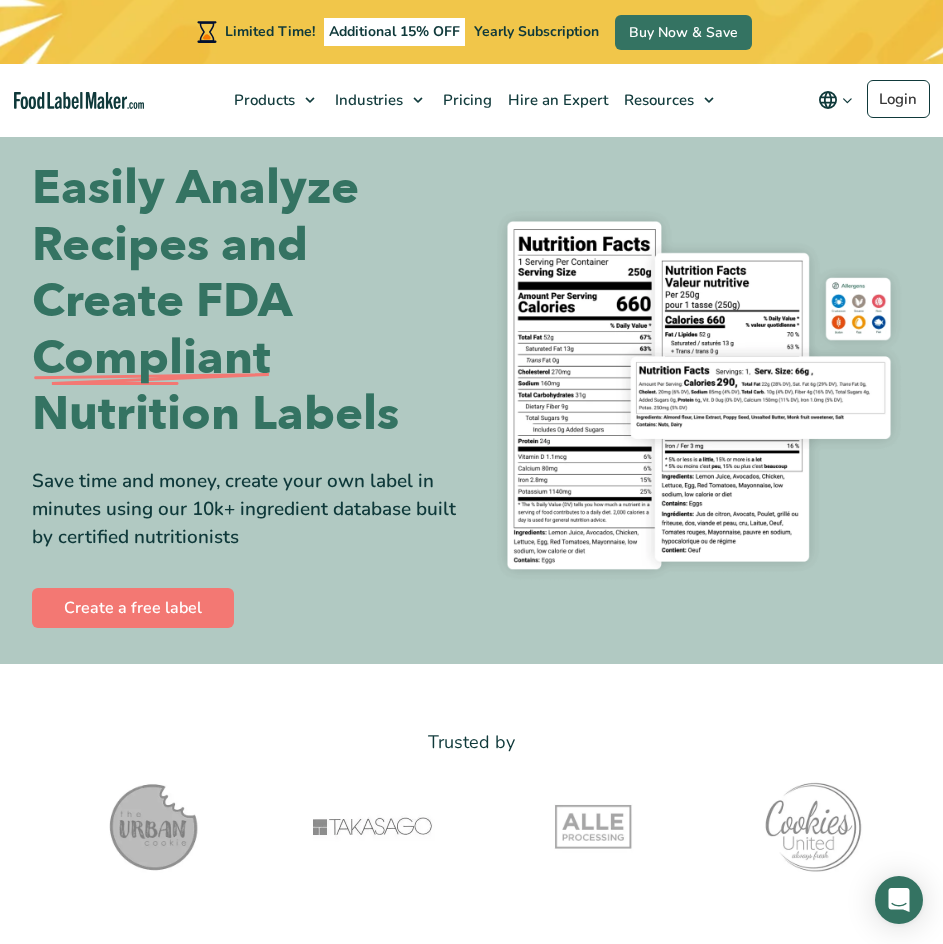 scroll, scrollTop: 0, scrollLeft: 0, axis: both 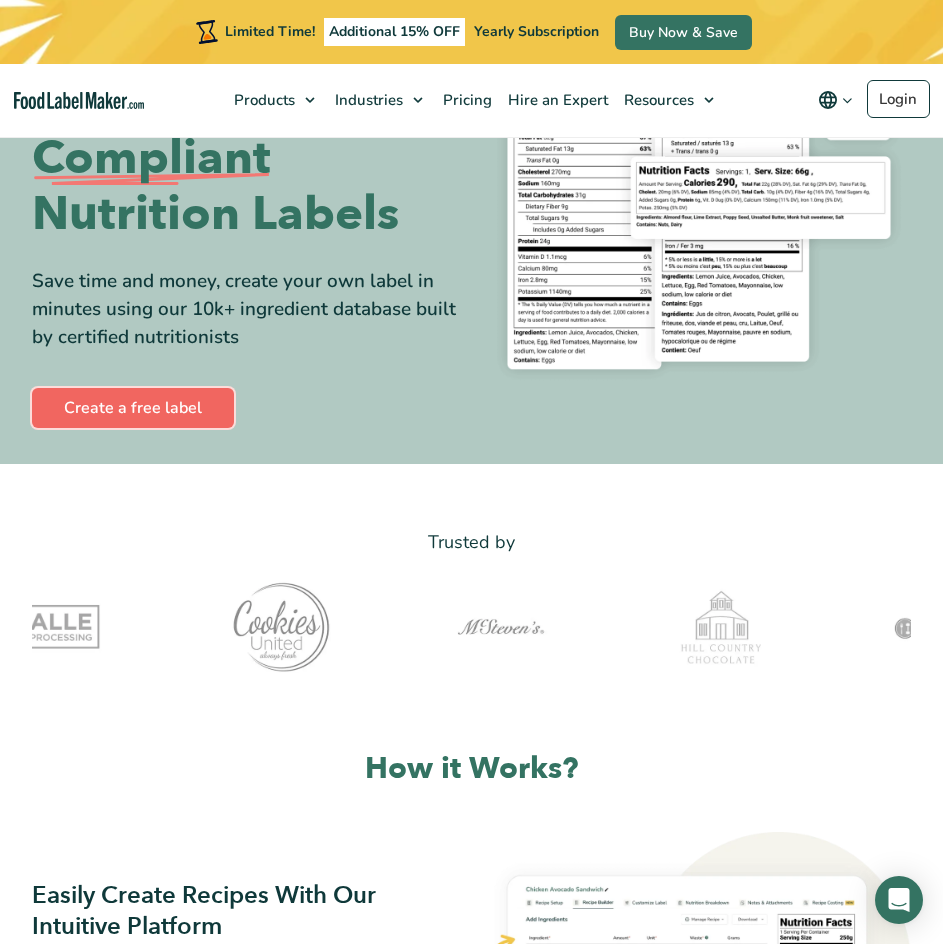 click on "Create a free label" at bounding box center (133, 408) 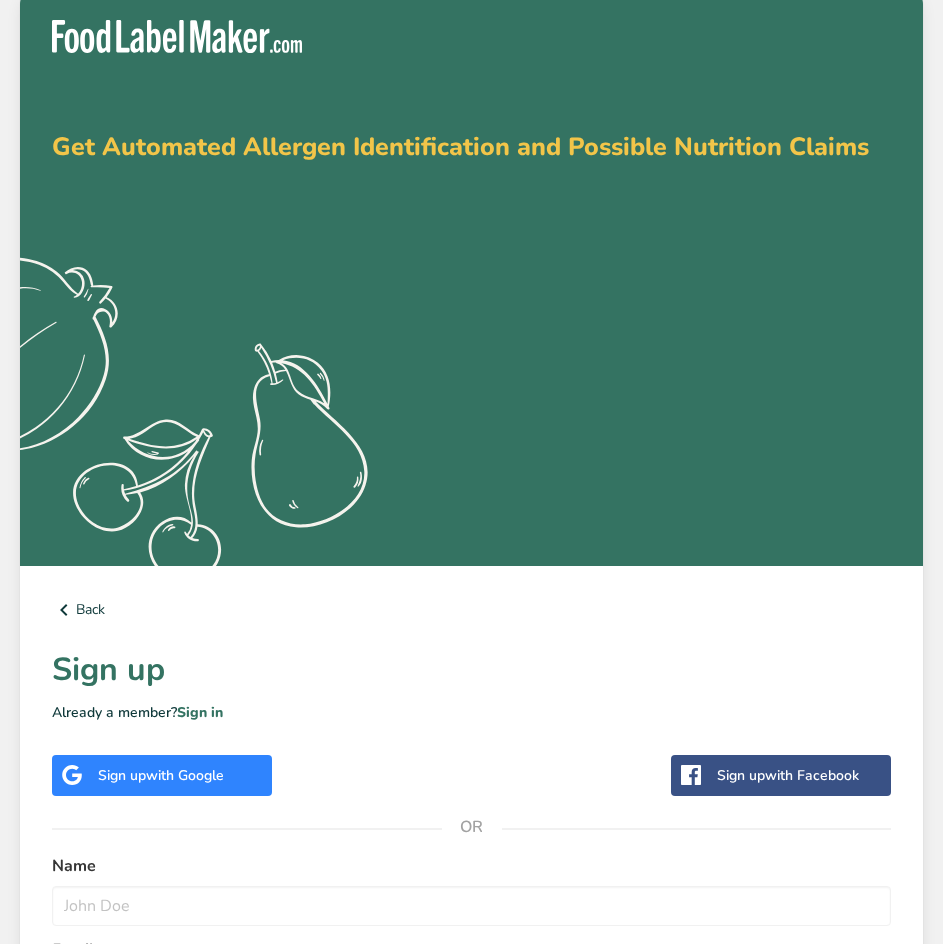 scroll, scrollTop: 0, scrollLeft: 0, axis: both 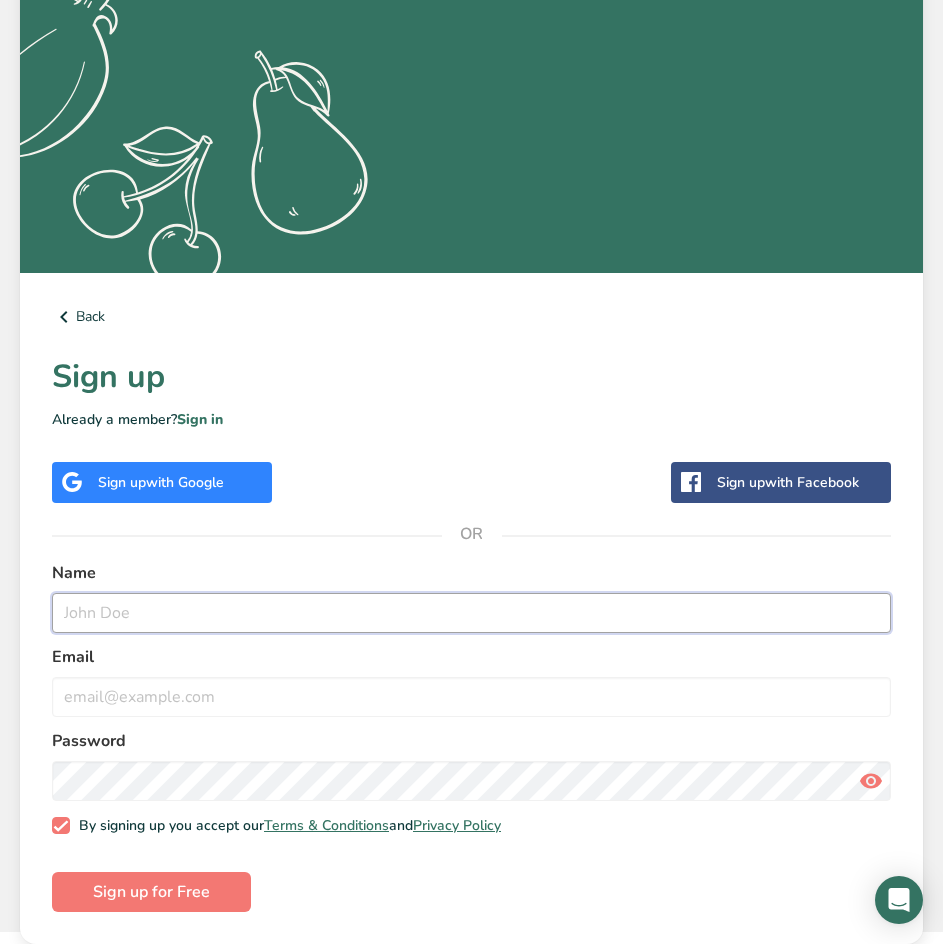click at bounding box center (471, 613) 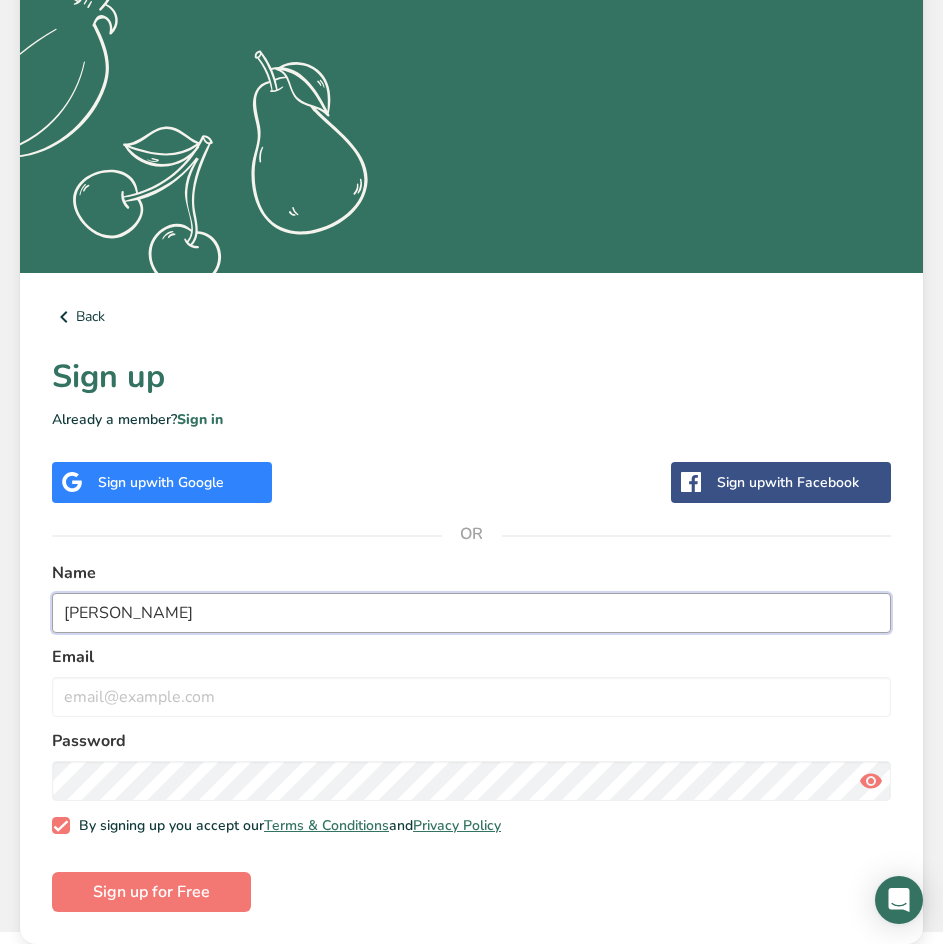 type on "[PERSON_NAME]" 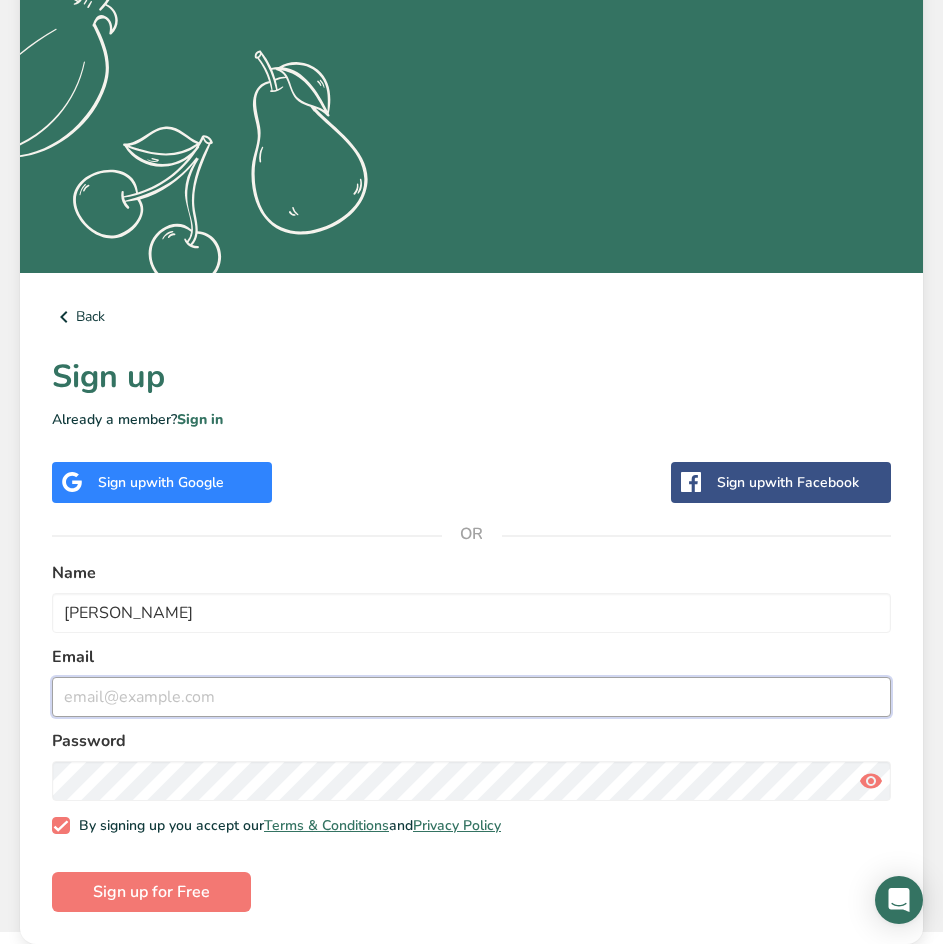 click at bounding box center (471, 697) 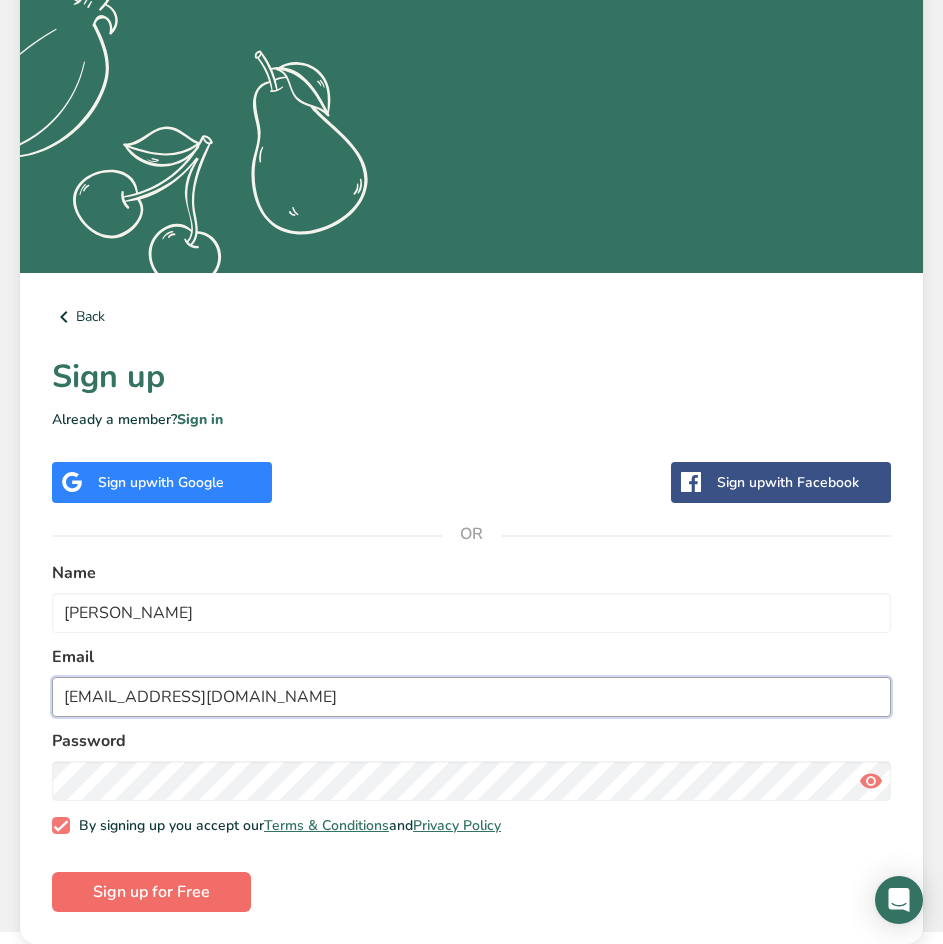 type on "[EMAIL_ADDRESS][DOMAIN_NAME]" 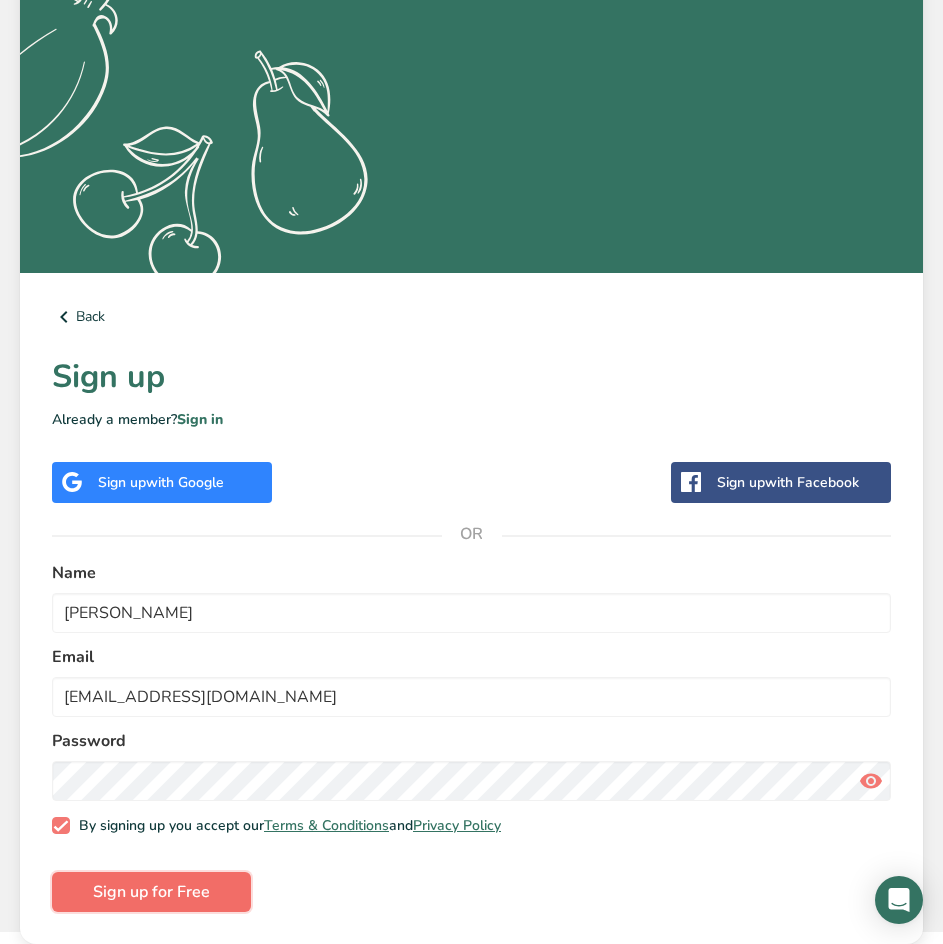 click on "Sign up for Free" at bounding box center (151, 892) 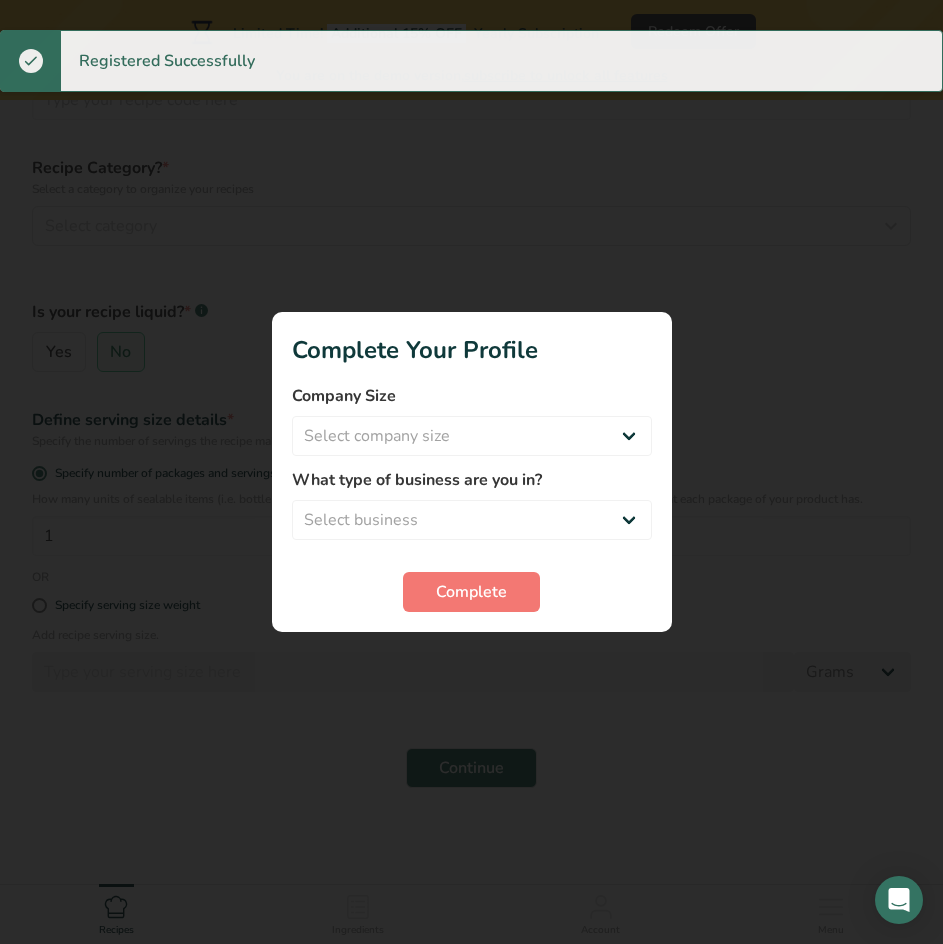 scroll, scrollTop: 0, scrollLeft: 0, axis: both 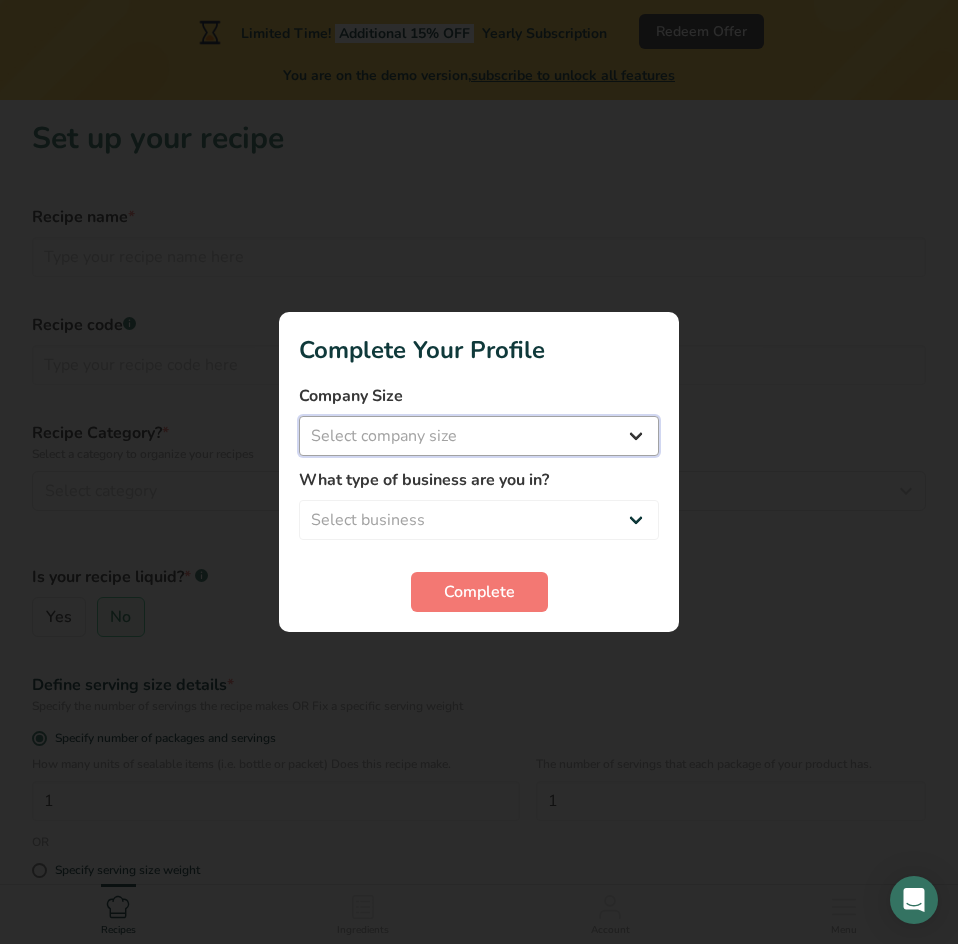click on "Select company size
Fewer than 10 Employees
10 to 50 Employees
51 to 500 Employees
Over 500 Employees" at bounding box center [479, 436] 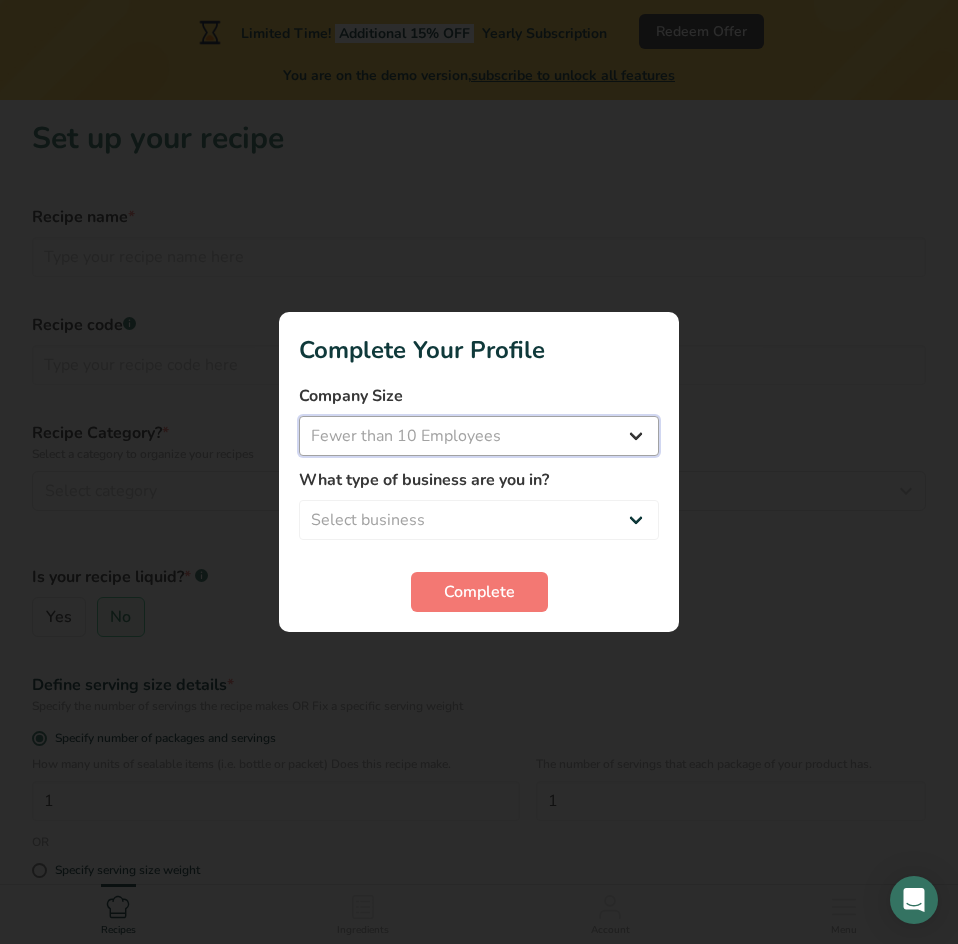 click on "Select company size
Fewer than 10 Employees
10 to 50 Employees
51 to 500 Employees
Over 500 Employees" at bounding box center (479, 436) 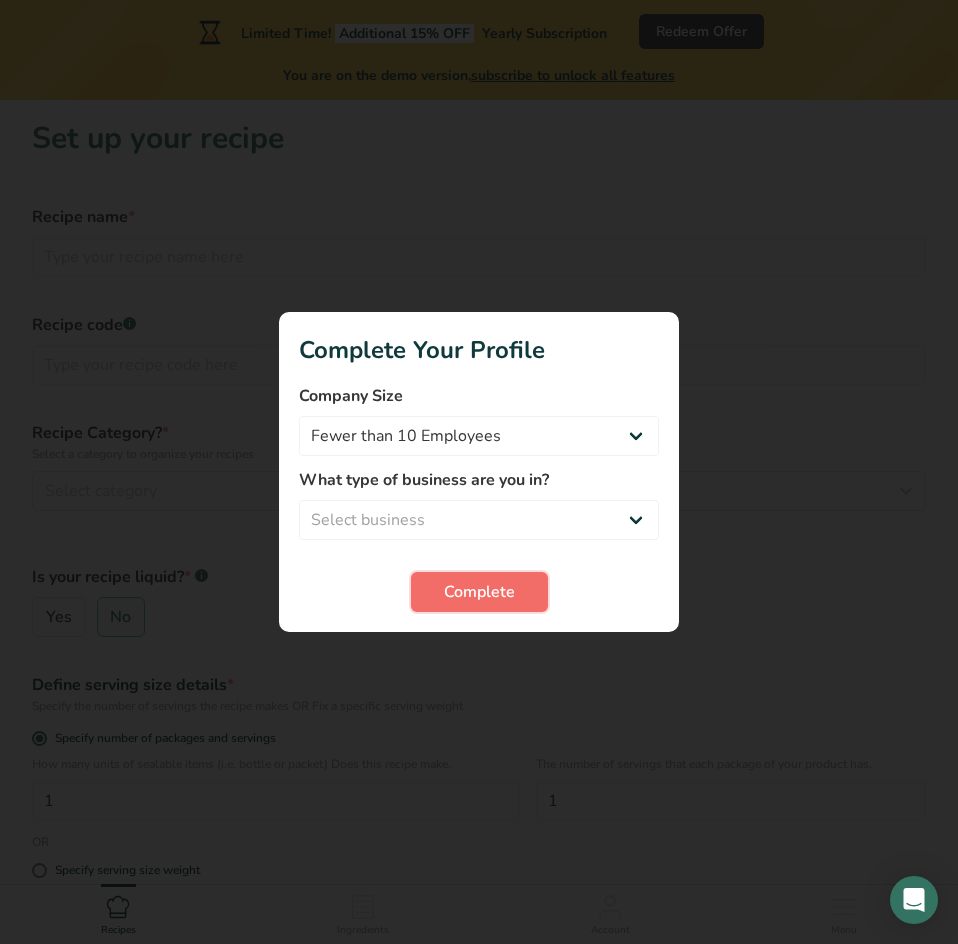click on "Complete" at bounding box center (479, 592) 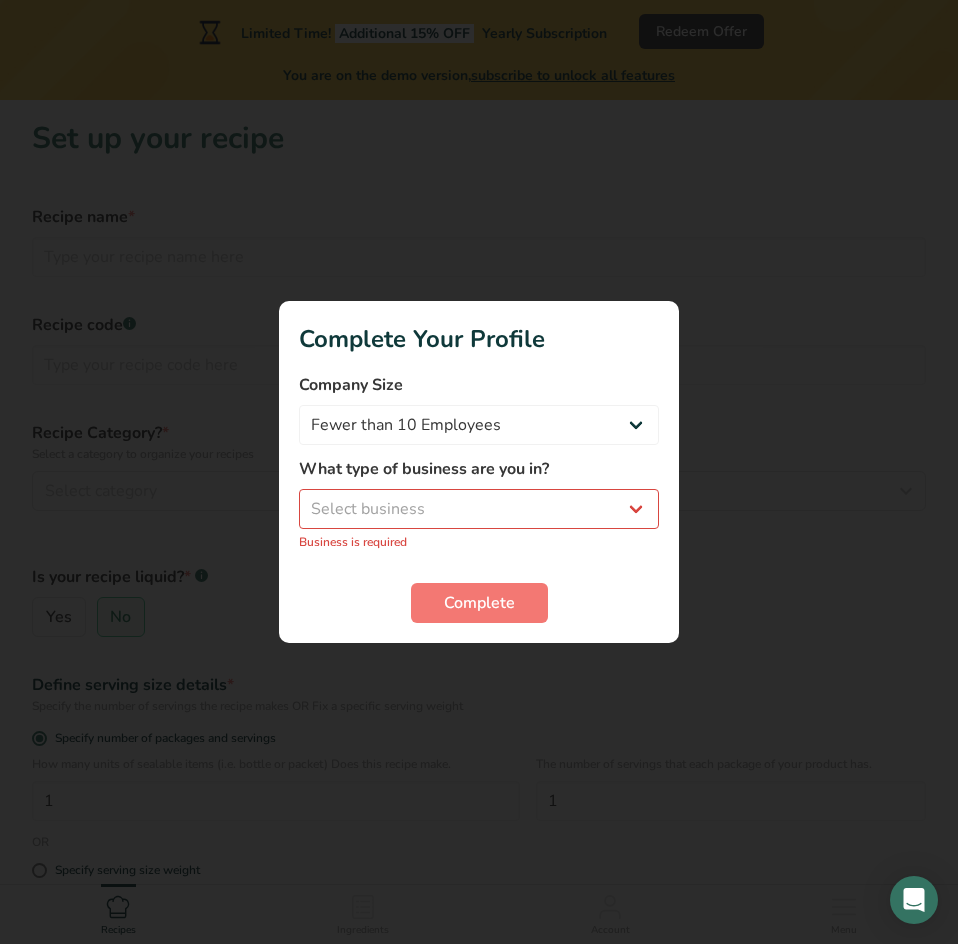 click on "Business is required" at bounding box center (479, 542) 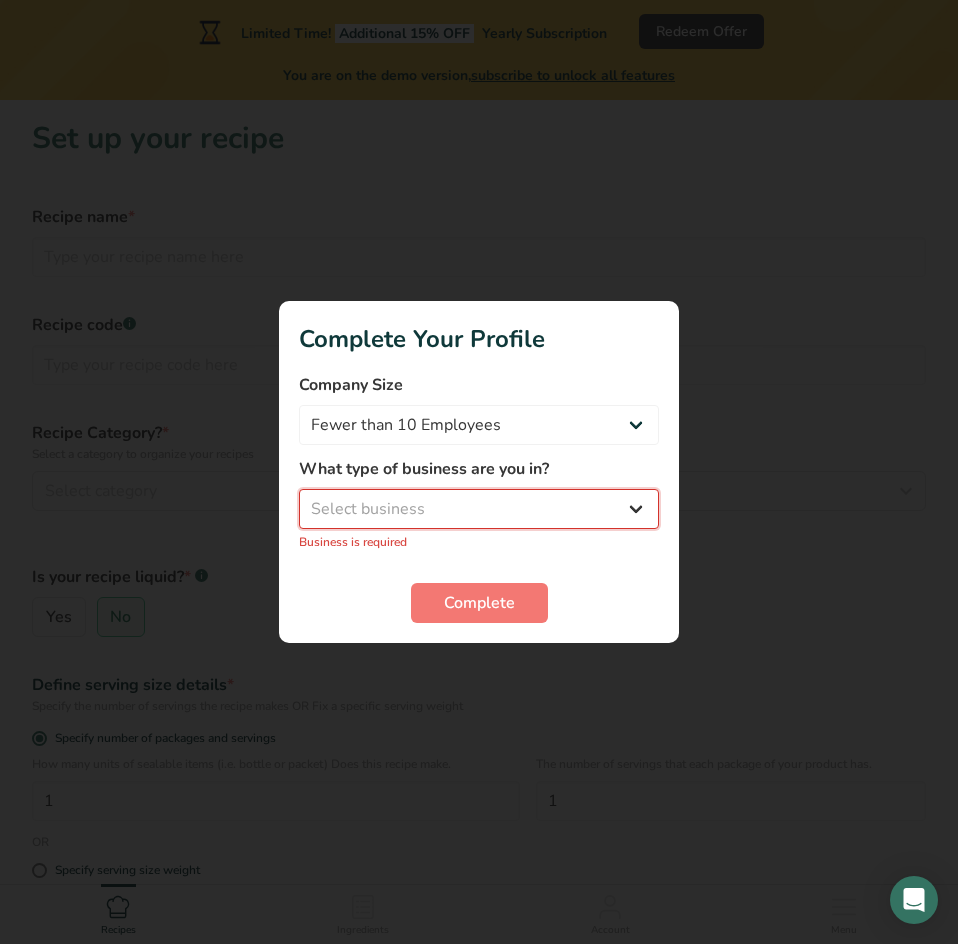 click on "Select business
Packaged Food Manufacturer
Restaurant & Cafe
Bakery
Meal Plans & Catering Company
Nutritionist
Food Blogger
Personal Trainer
Other" at bounding box center [479, 509] 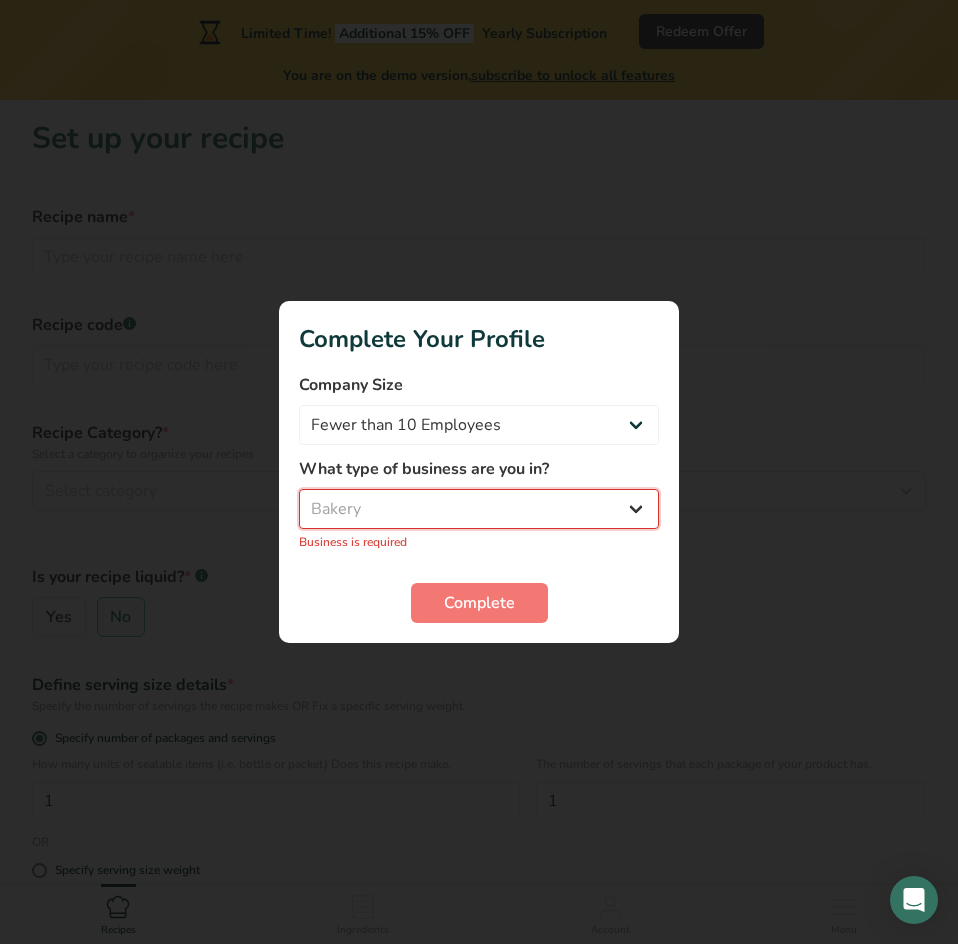 click on "Select business
Packaged Food Manufacturer
Restaurant & Cafe
Bakery
Meal Plans & Catering Company
Nutritionist
Food Blogger
Personal Trainer
Other" at bounding box center (479, 509) 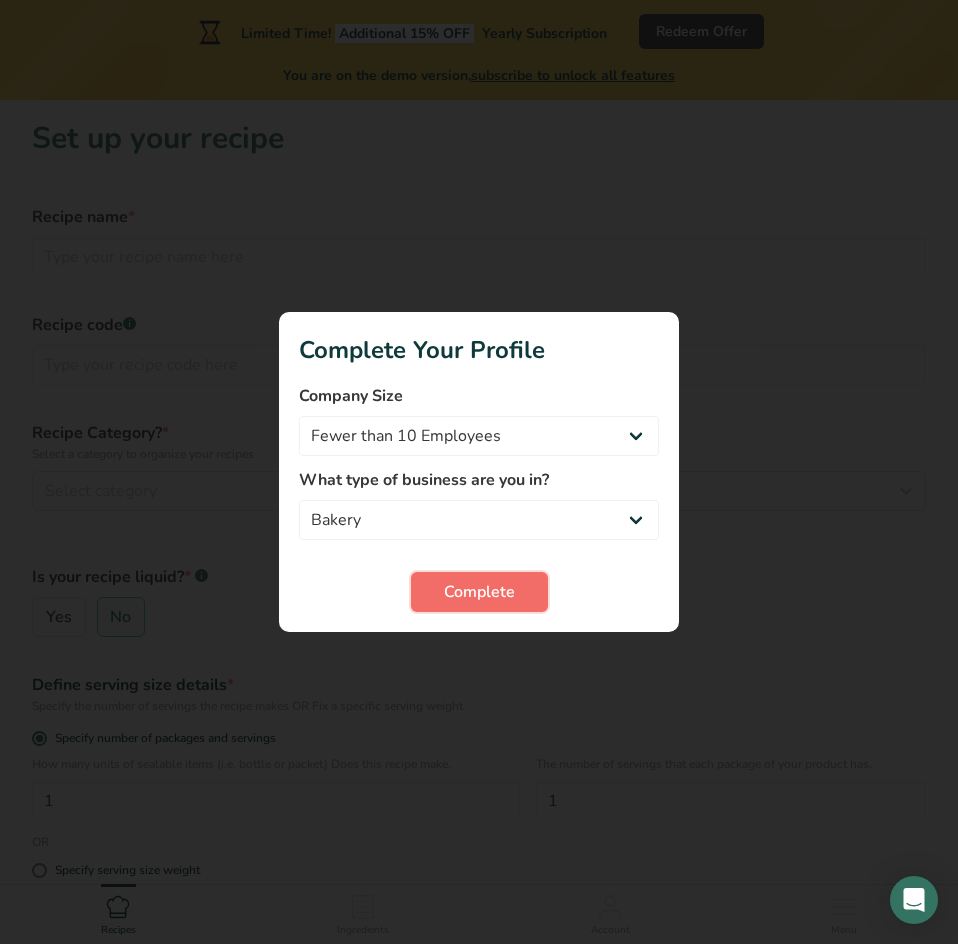 click on "Complete" at bounding box center (479, 592) 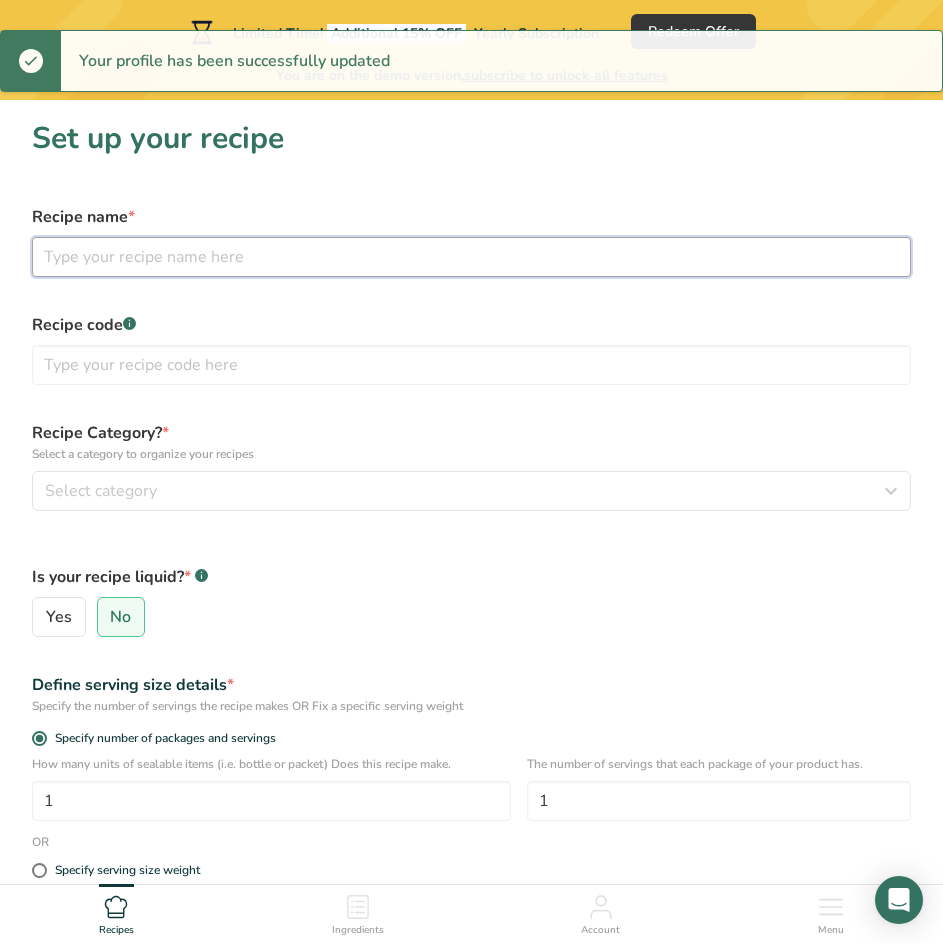 click at bounding box center (471, 257) 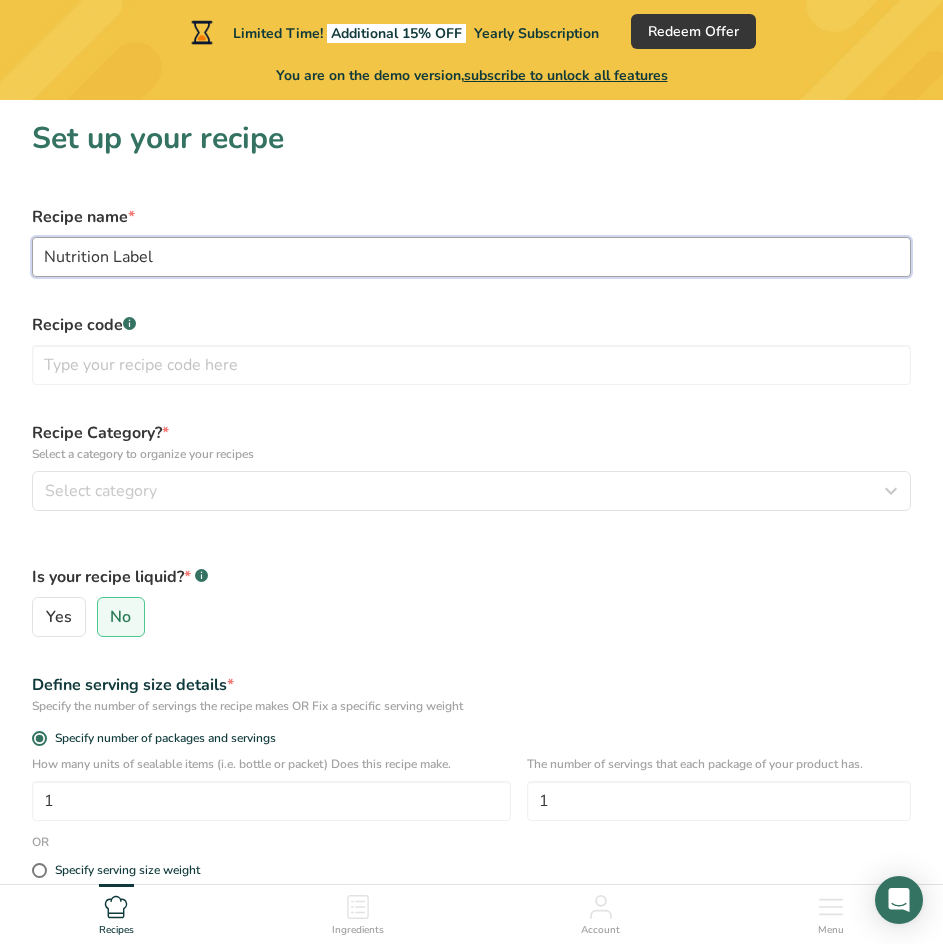 type on "Nutrition Label" 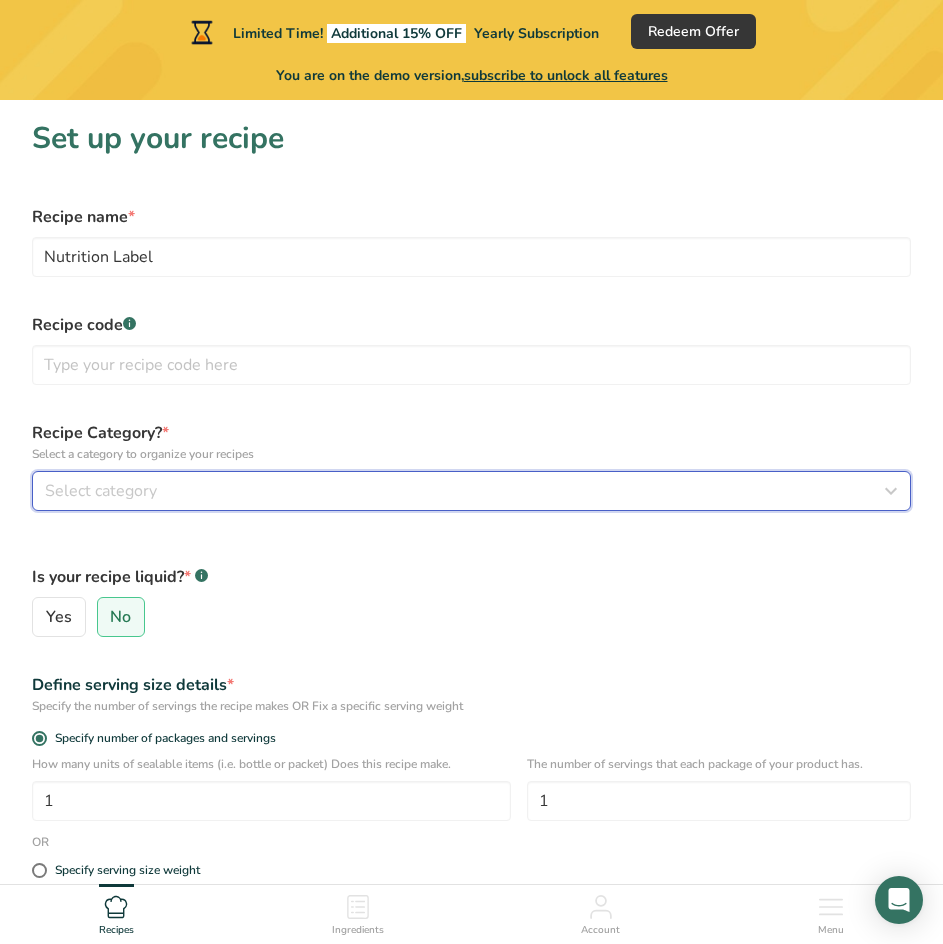 click on "Select category" at bounding box center (101, 491) 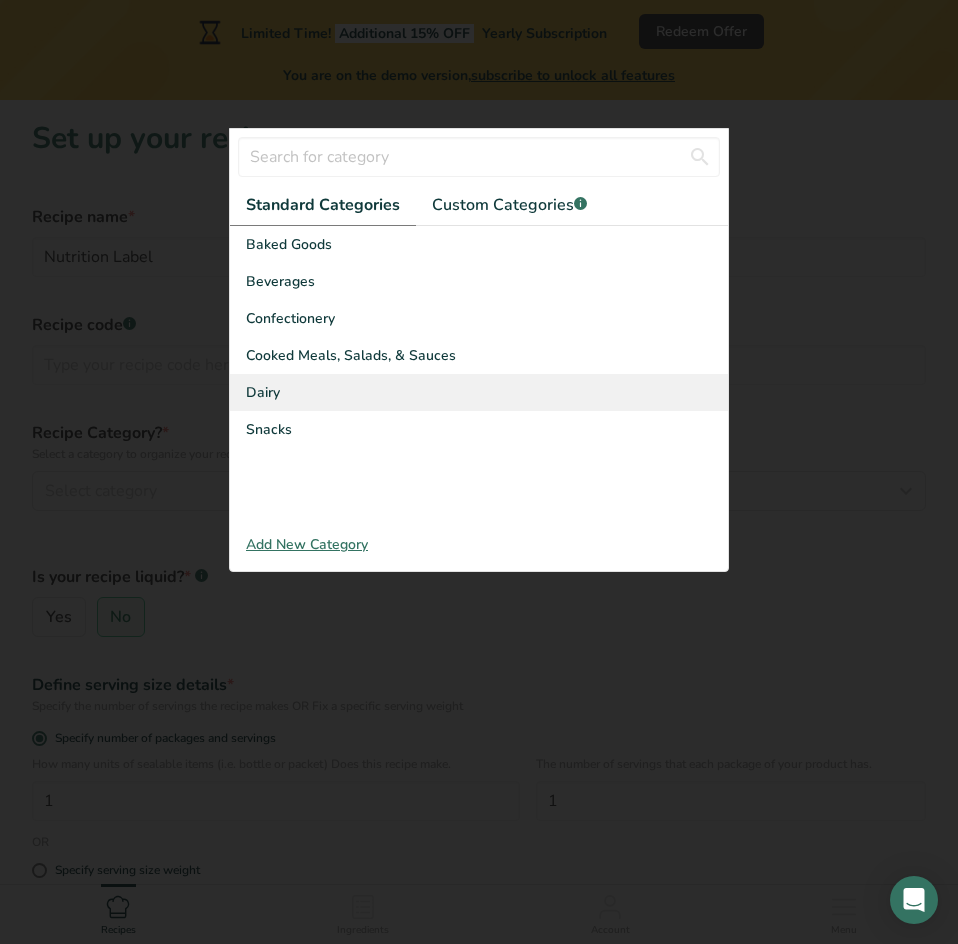click on "Dairy" at bounding box center [479, 392] 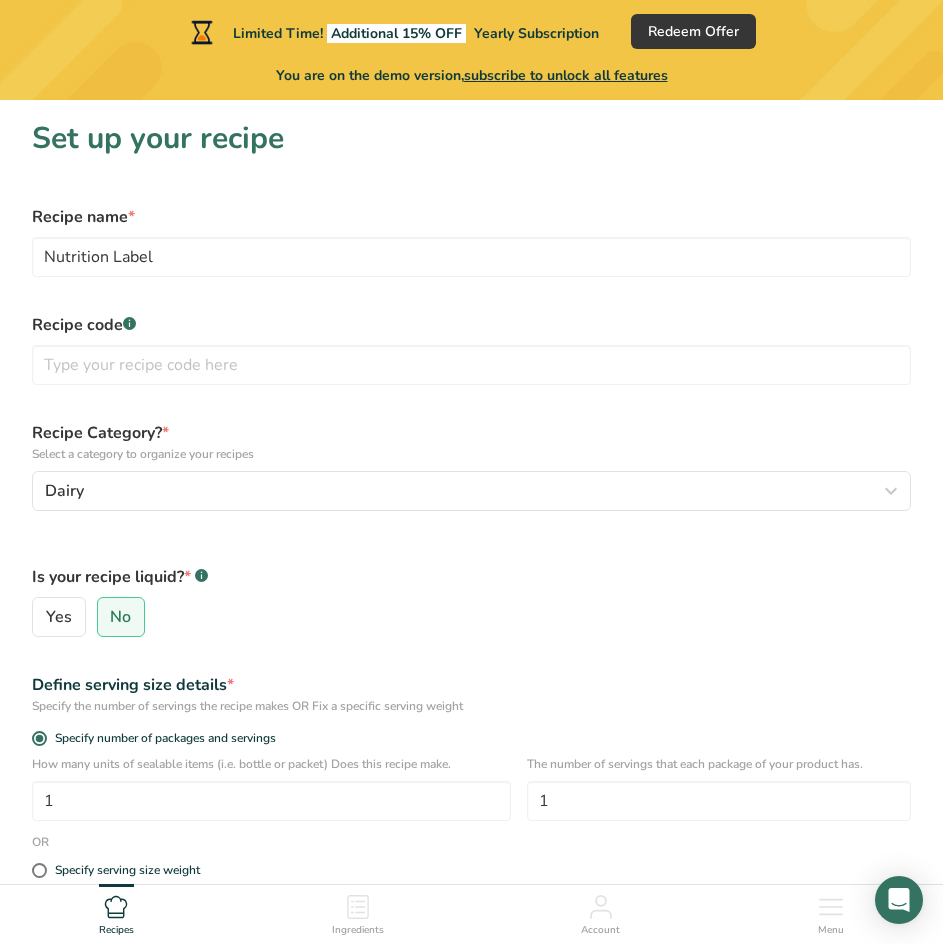 drag, startPoint x: 177, startPoint y: 400, endPoint x: 183, endPoint y: 438, distance: 38.470768 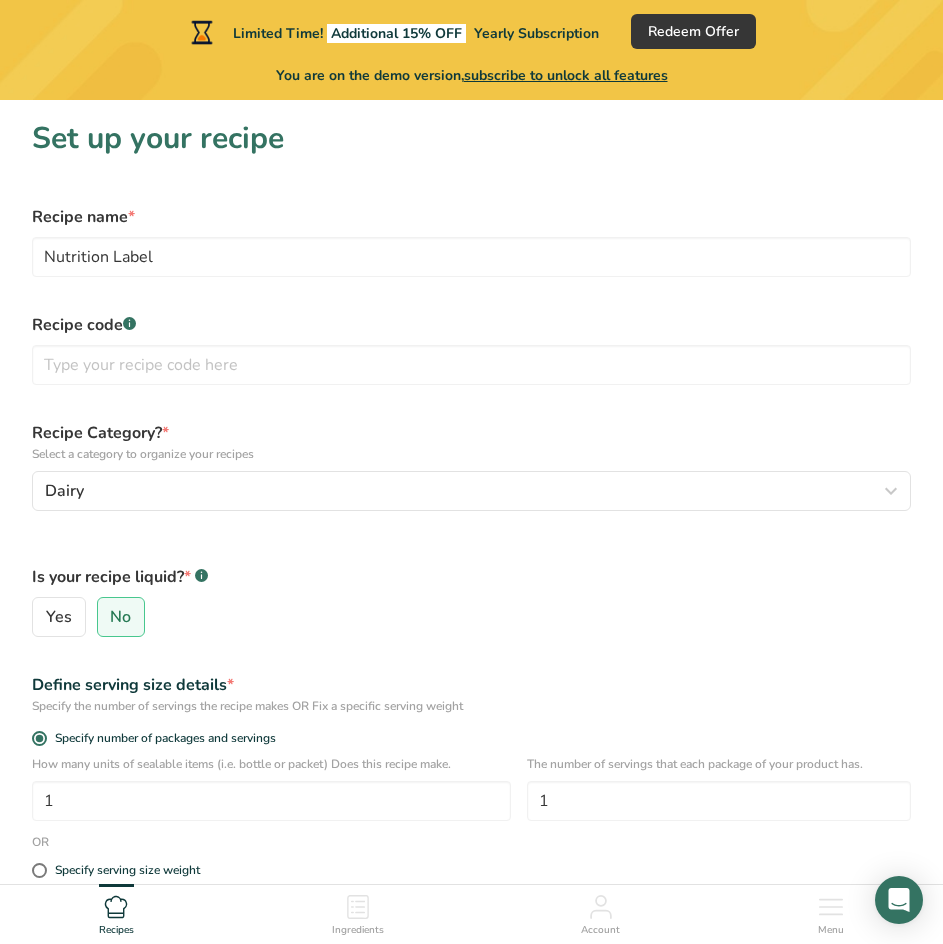 click on "Recipe name *   Nutrition Label
Recipe code
.a-a{fill:#347362;}.b-a{fill:#fff;}
Recipe Category? *
Select a category to organize your recipes
[GEOGRAPHIC_DATA]
Standard Categories
Custom Categories
.a-a{fill:#347362;}.b-a{fill:#fff;}
Baked Goods
[GEOGRAPHIC_DATA]
Confectionery
Cooked Meals, Salads, & Sauces
[GEOGRAPHIC_DATA]
Snacks
Add New Category
Is your recipe liquid? *   .a-a{fill:#347362;}.b-a{fill:#fff;}           Yes   No
Define serving size details *
Specify the number of servings the recipe makes OR Fix a specific serving weight
Specify number of packages and servings
1     1
OR" at bounding box center (471, 629) 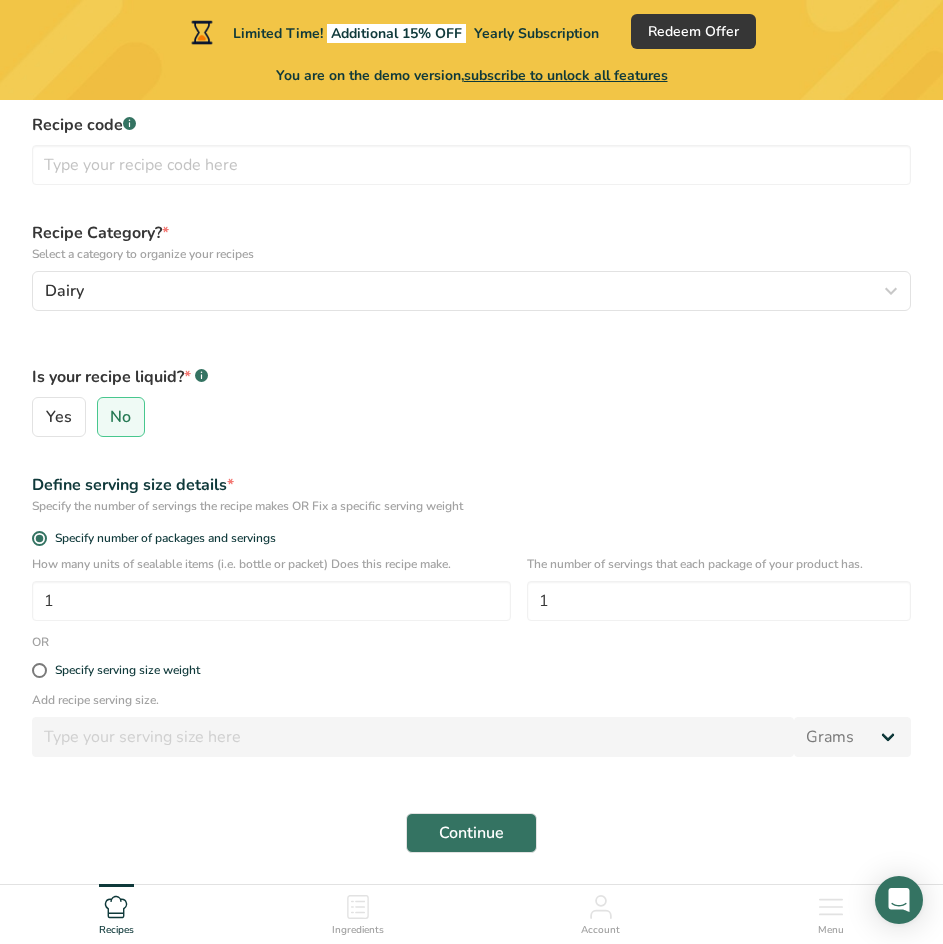 scroll, scrollTop: 265, scrollLeft: 0, axis: vertical 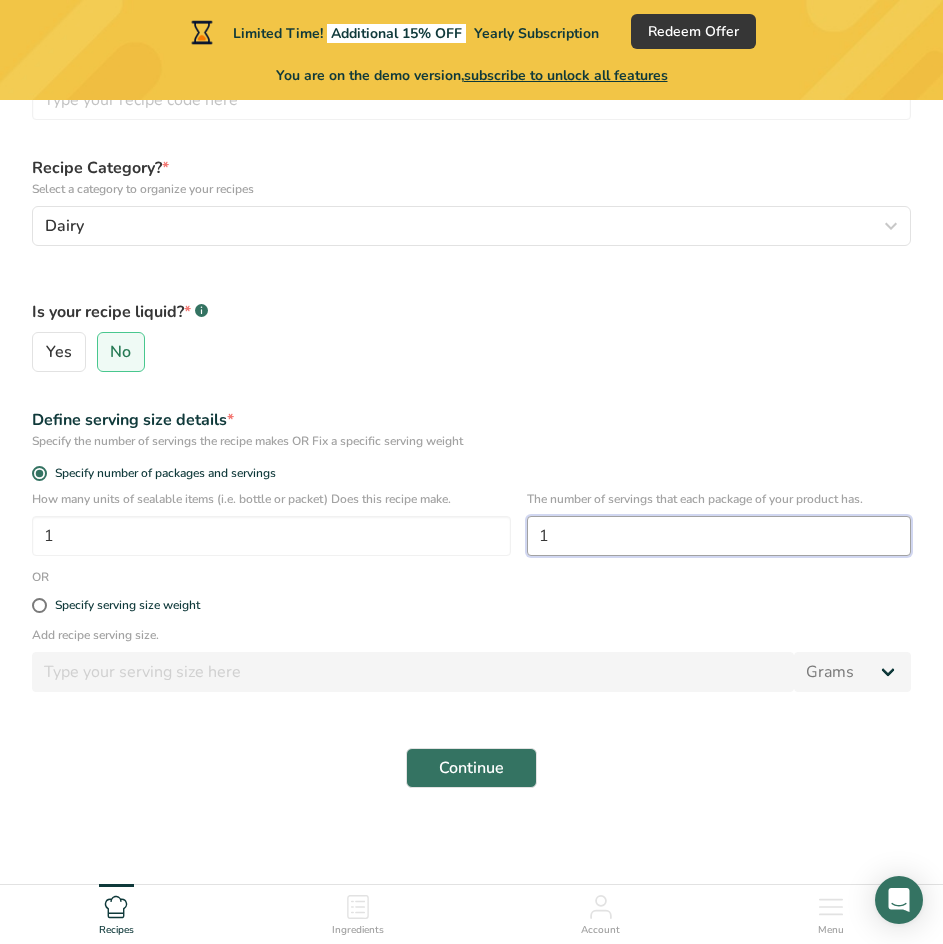drag, startPoint x: 658, startPoint y: 541, endPoint x: 574, endPoint y: 548, distance: 84.29116 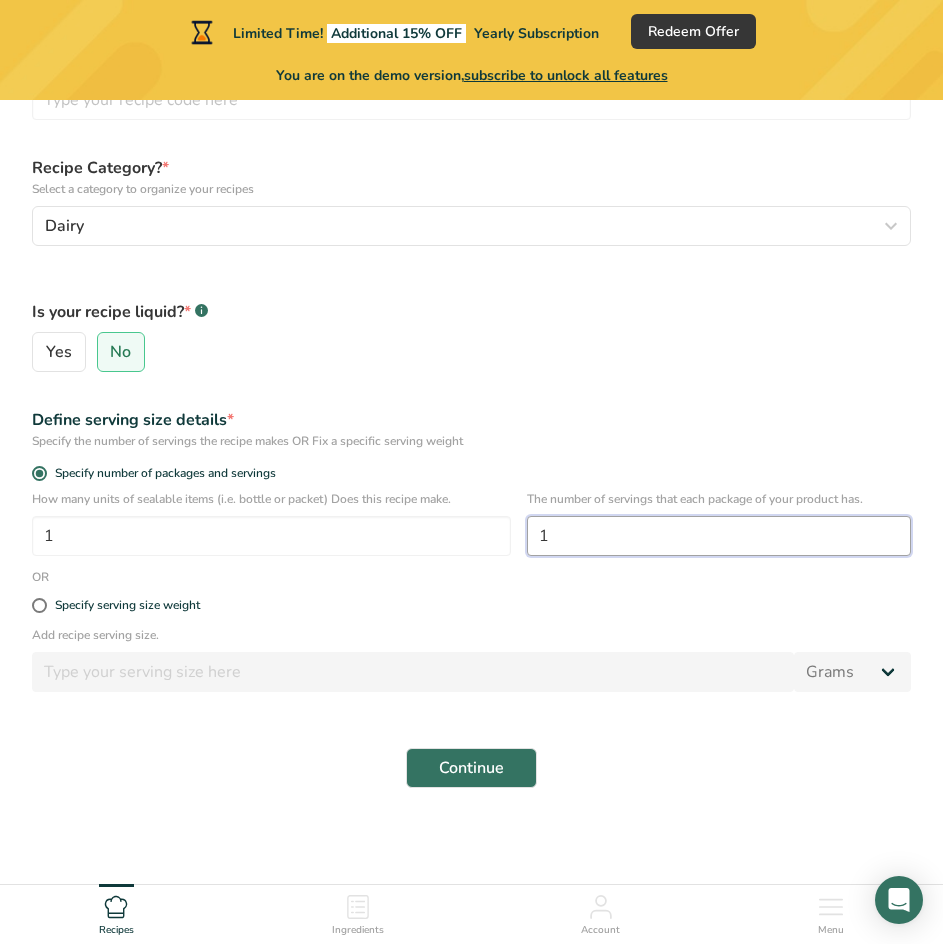 click on "1" at bounding box center (719, 536) 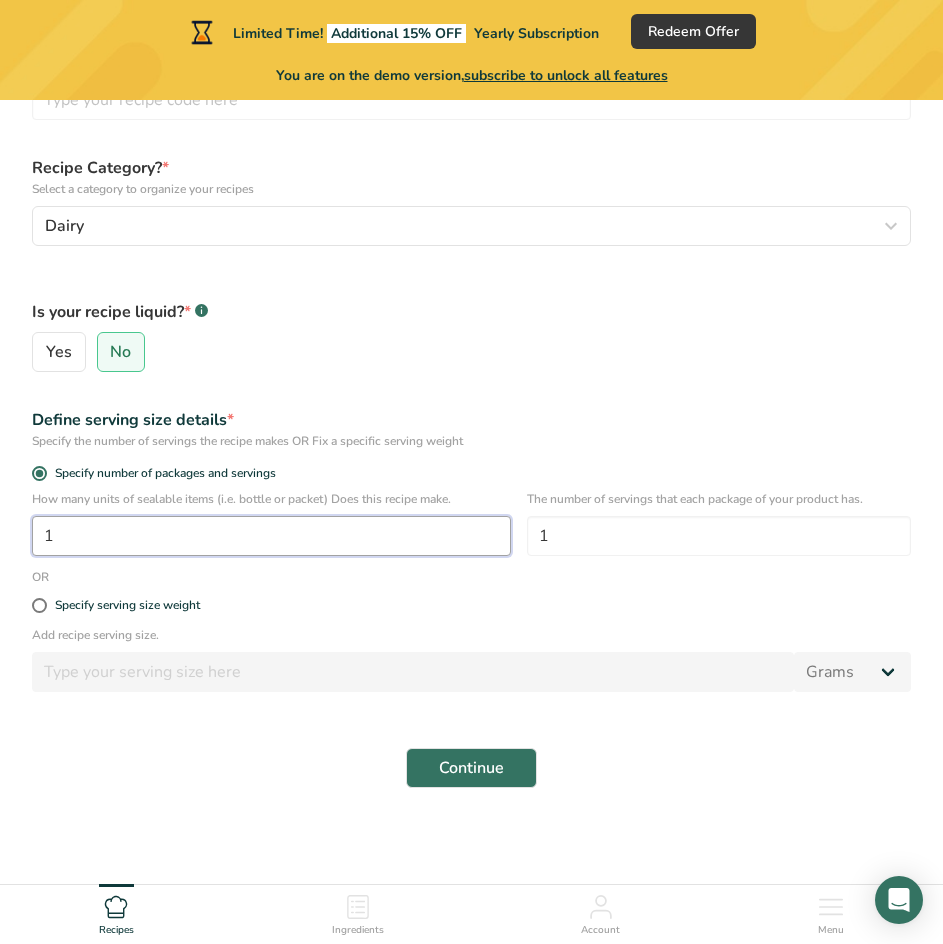 drag, startPoint x: 105, startPoint y: 538, endPoint x: -52, endPoint y: 525, distance: 157.5373 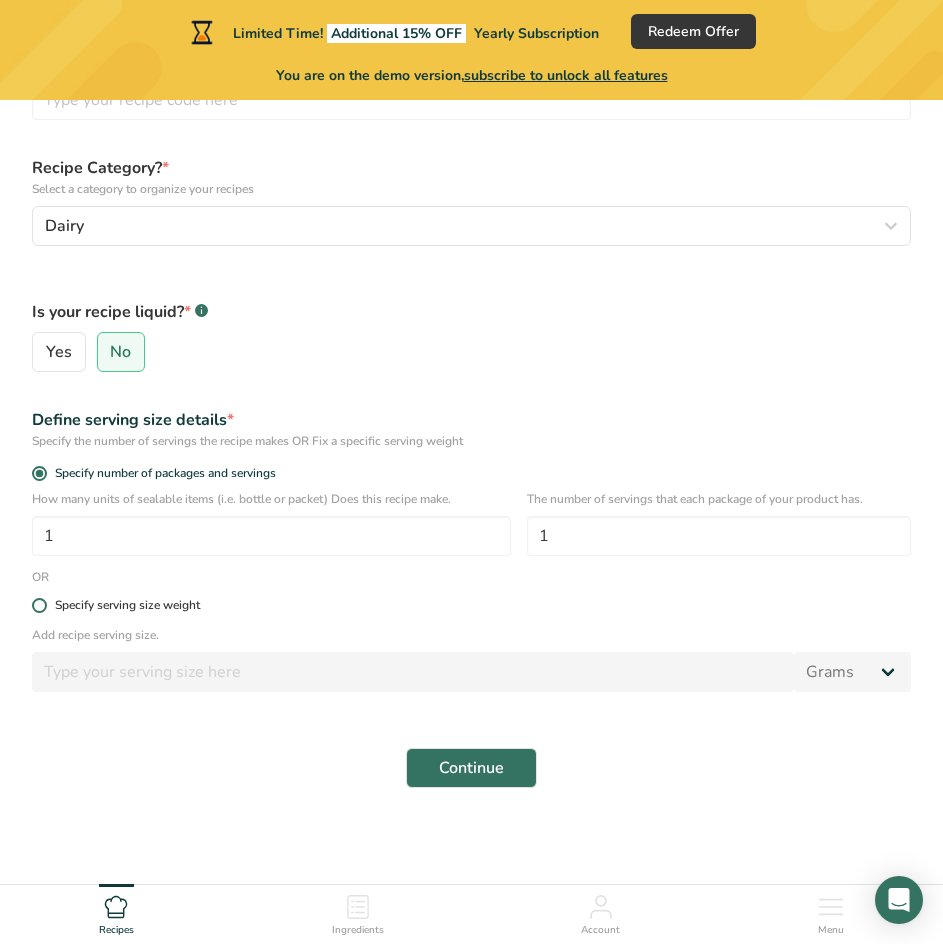 click on "Specify serving size weight" at bounding box center [127, 605] 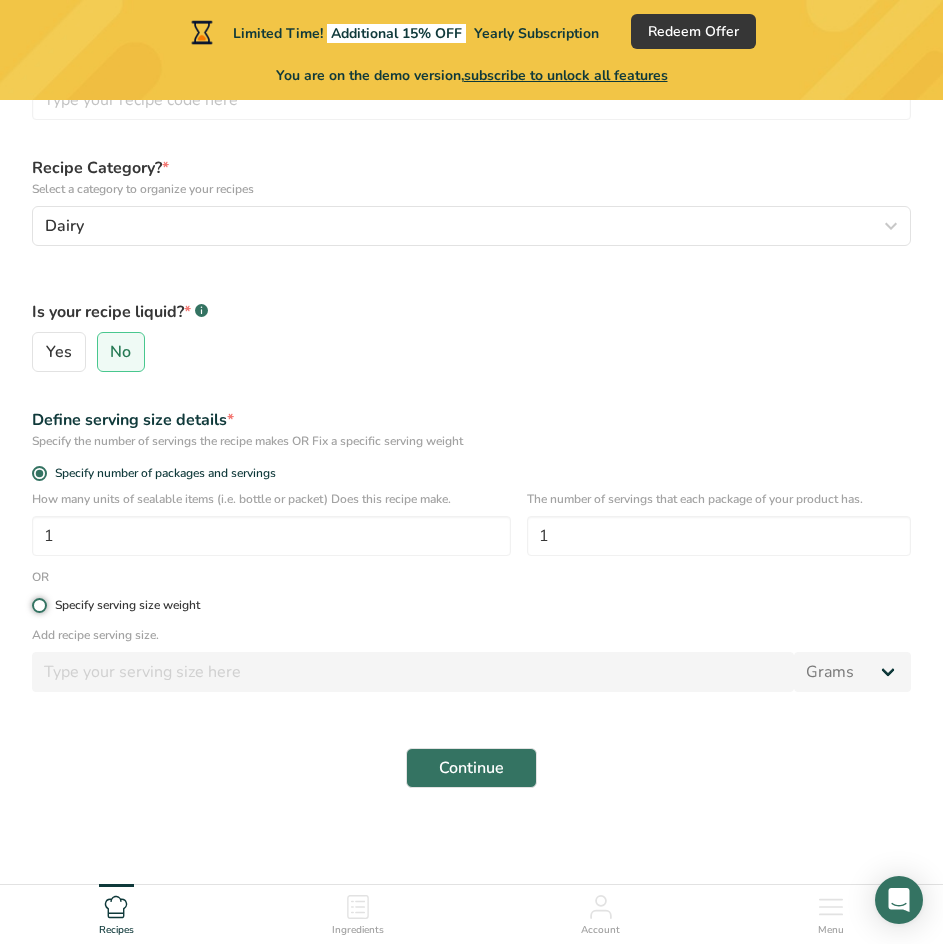 click on "Specify serving size weight" at bounding box center (38, 605) 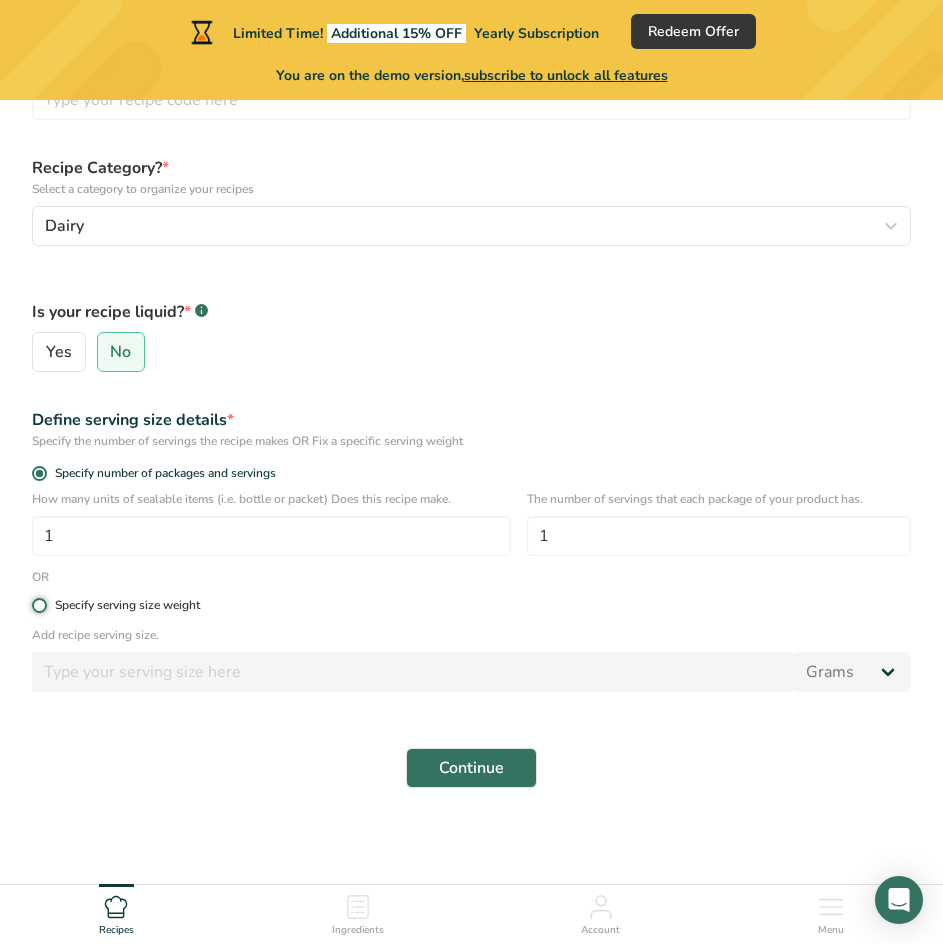 radio on "true" 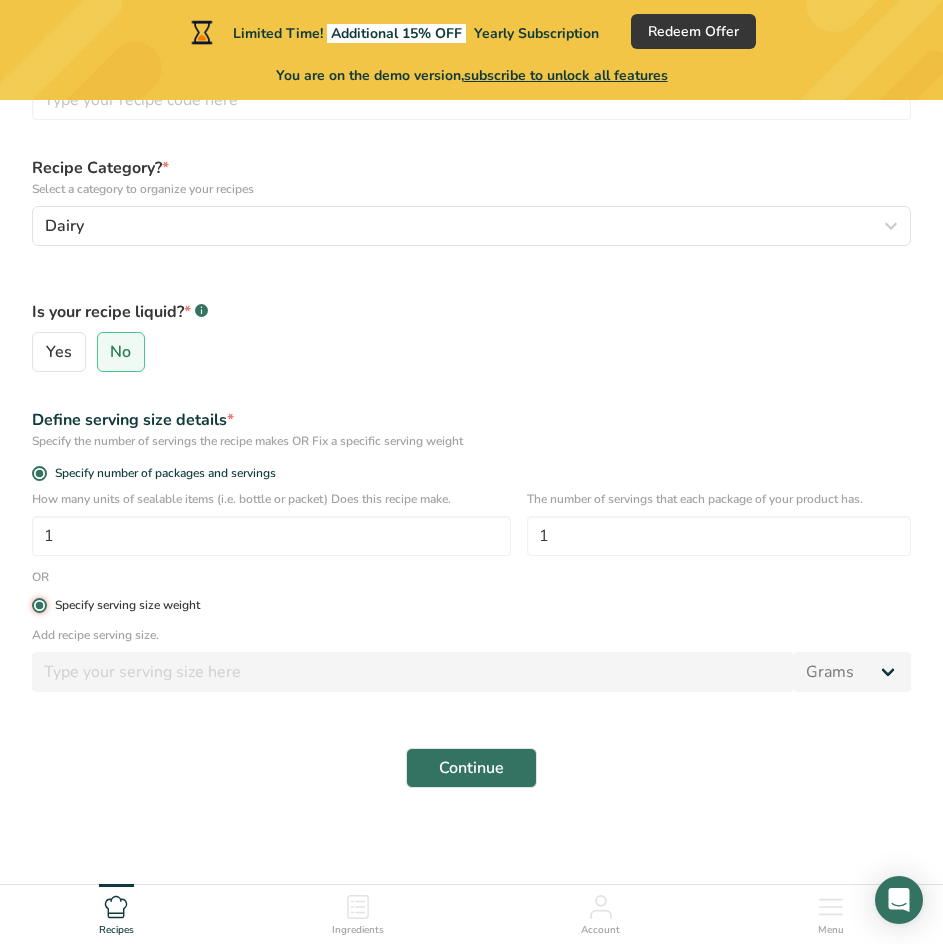 radio on "false" 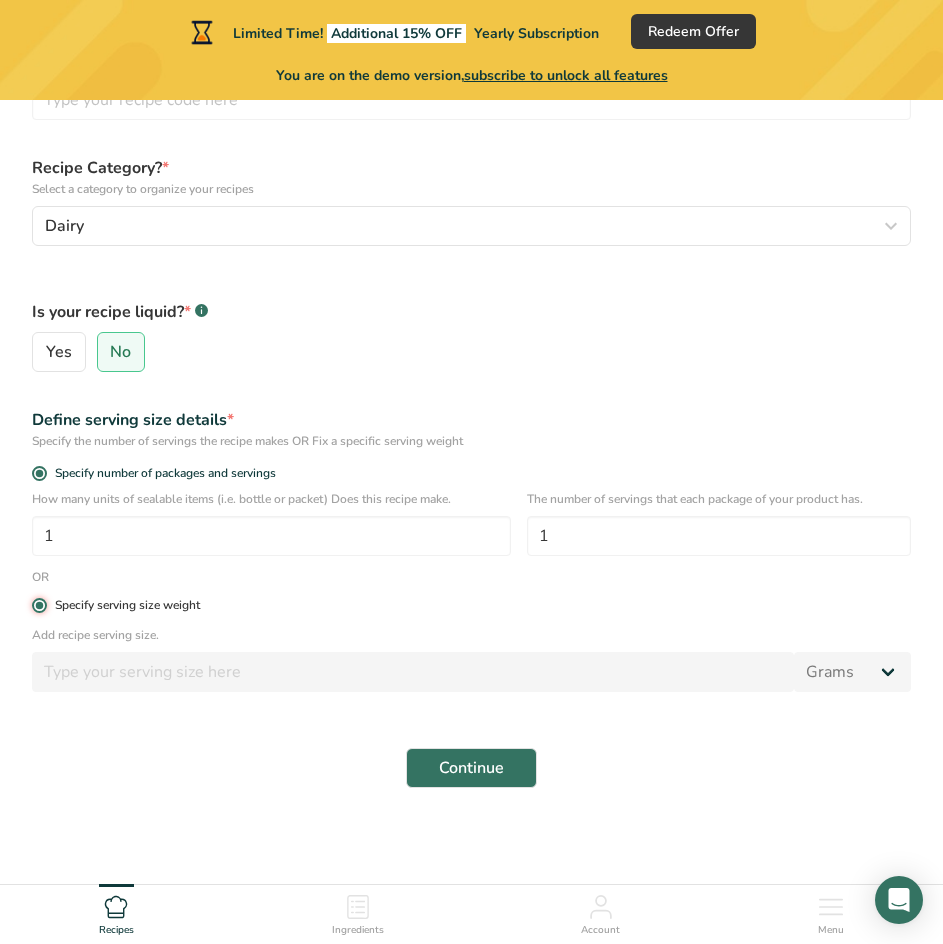type 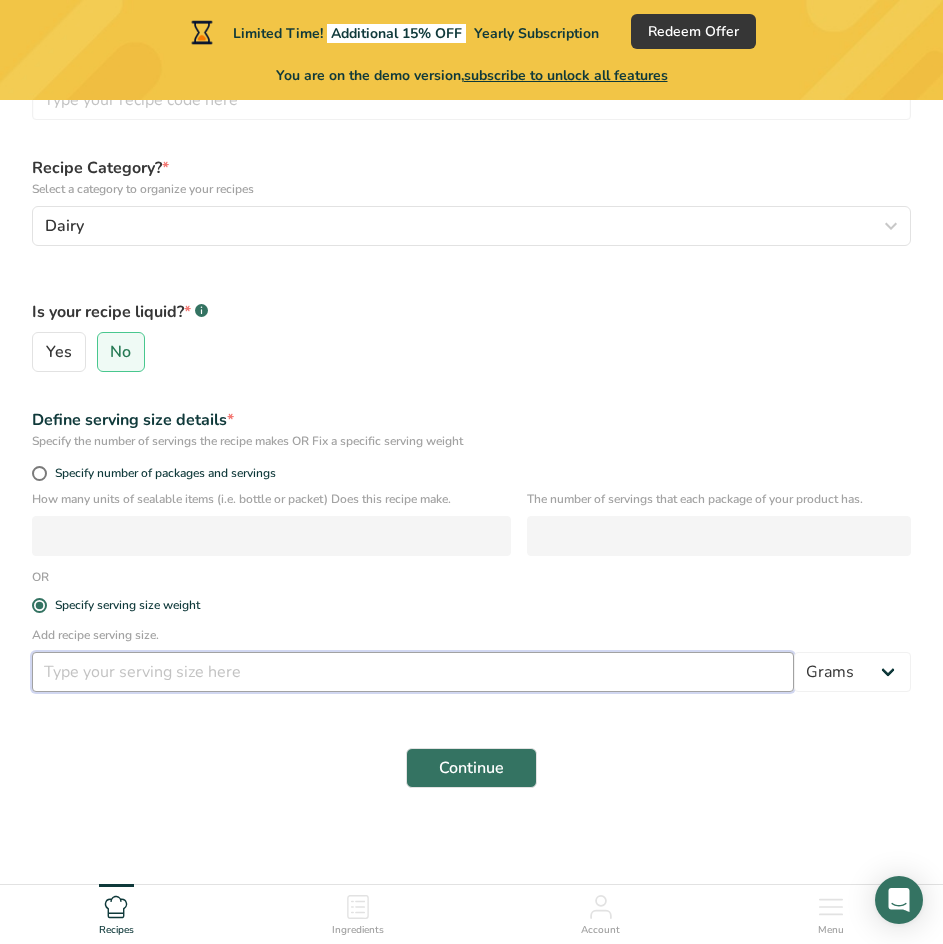 click at bounding box center [413, 672] 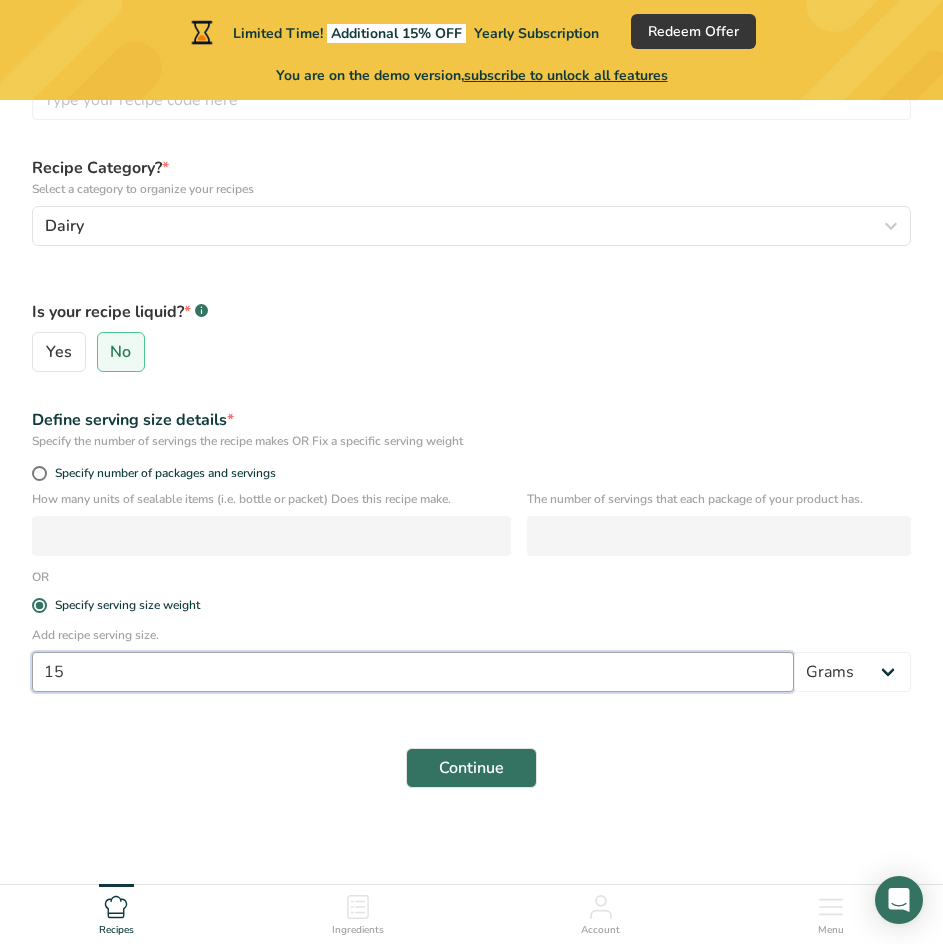 scroll, scrollTop: 165, scrollLeft: 0, axis: vertical 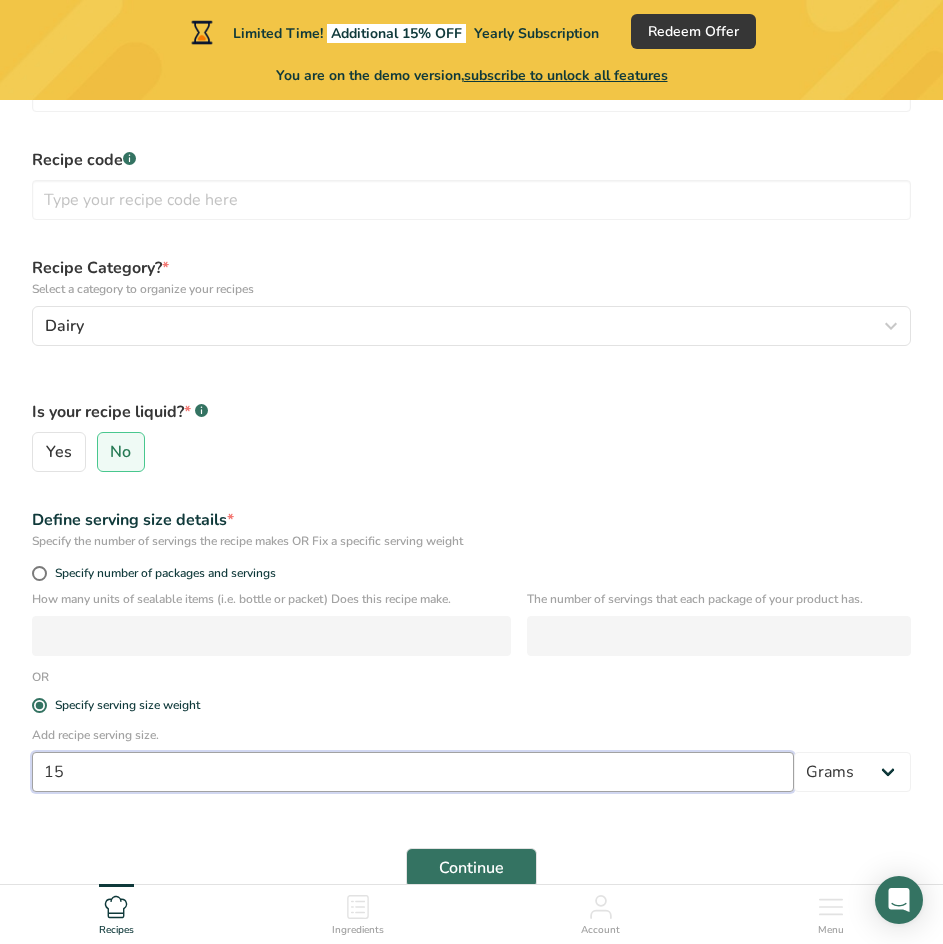 type on "15" 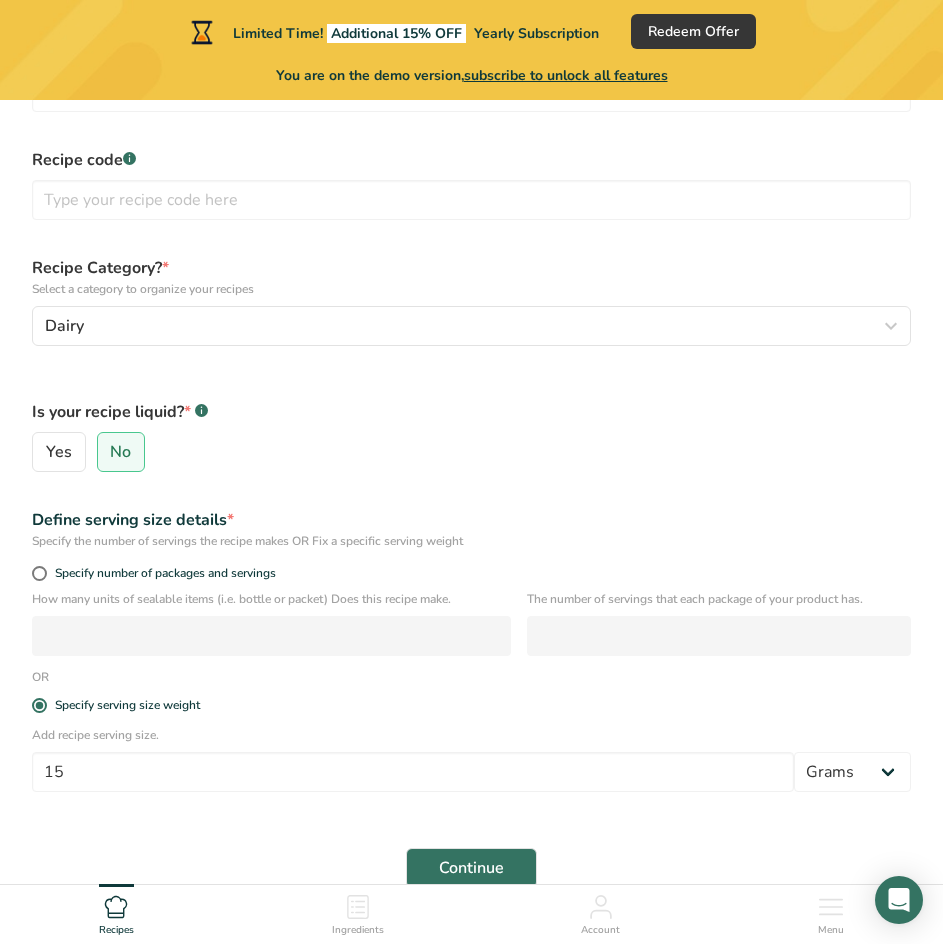 click on "Specify serving size weight" at bounding box center [471, 706] 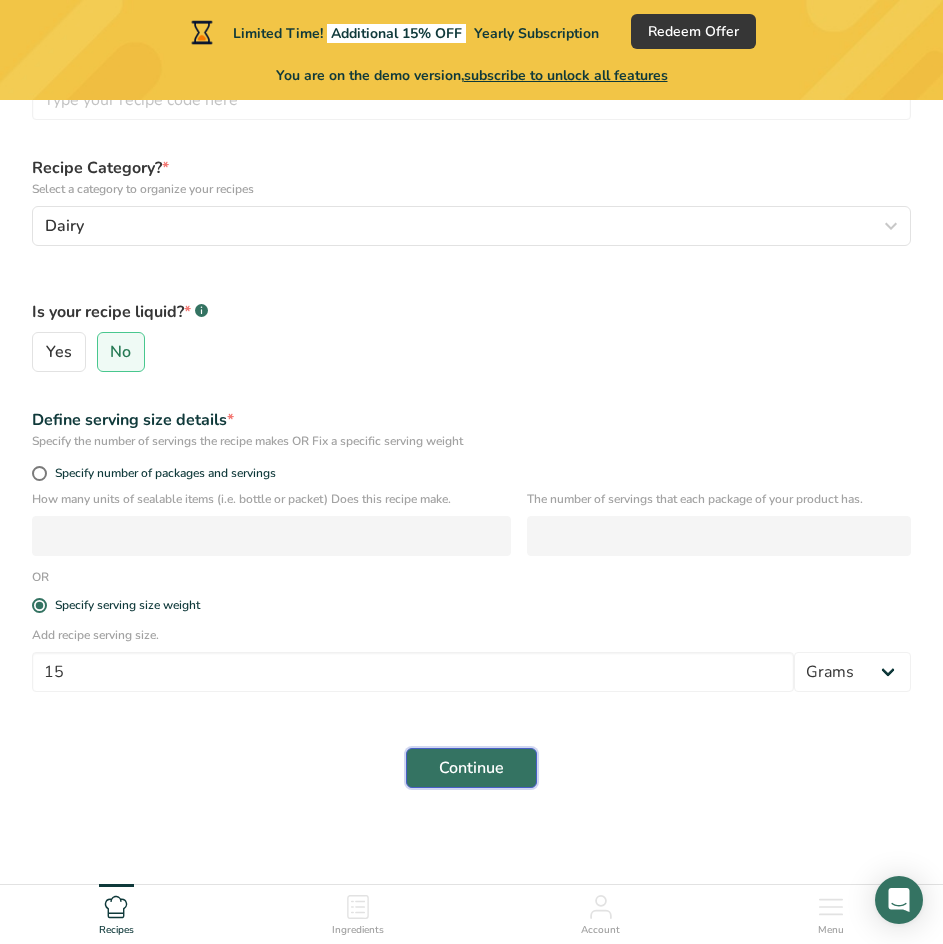 click on "Continue" at bounding box center [471, 768] 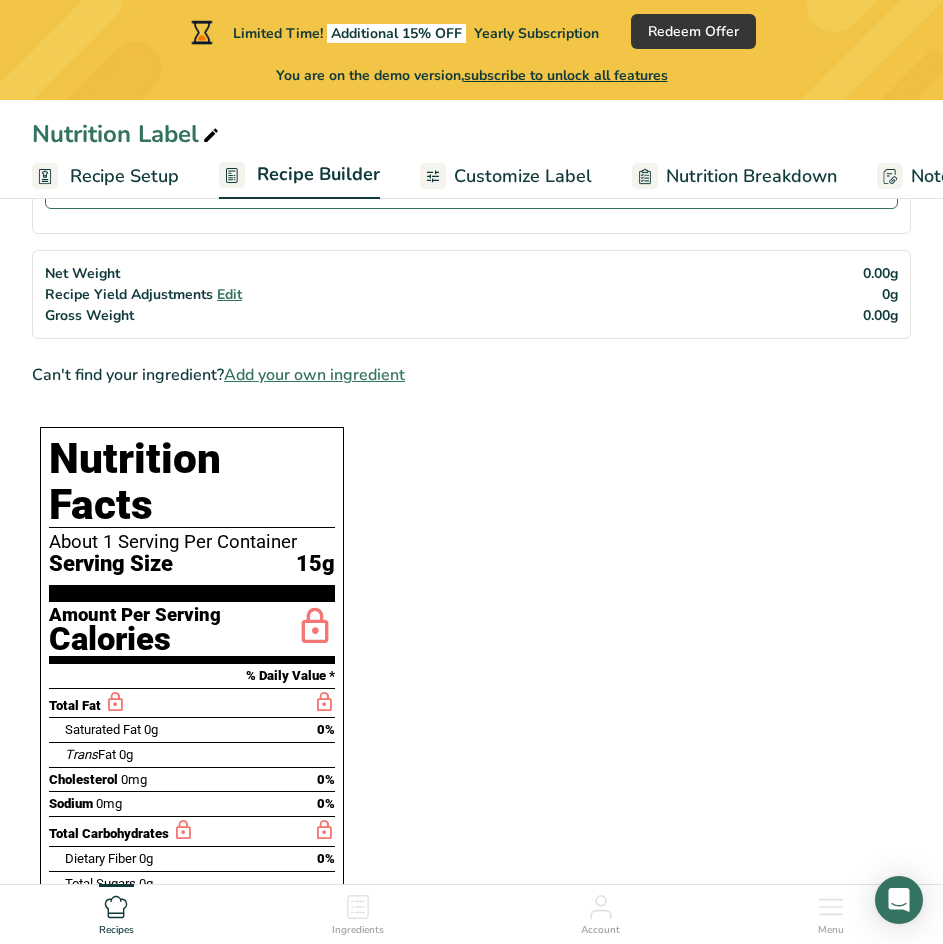 scroll, scrollTop: 300, scrollLeft: 0, axis: vertical 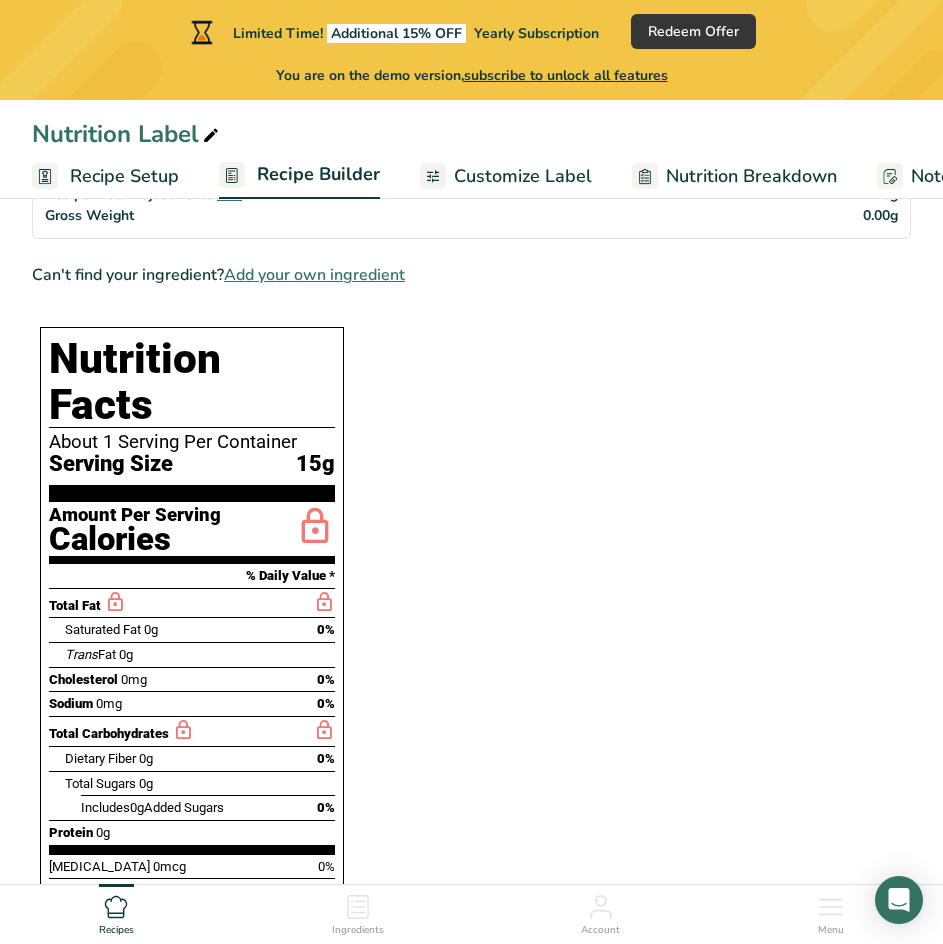 click on "Ingredients
Add Ingredient
Net Weight
Recipe Yield Adjustments
Edit
Gross Weight   0.00g
0g
0.00g
Can't find your ingredient?
Add your own ingredient
Nutrition Facts
About 1 Serving Per Container
Serving Size
15g
Amount Per Serving
Calories
% Daily Value *
Total Fat
Saturated Fat
0g
0%
Trans  Fat
0g
[MEDICAL_DATA]
0mg
0%
Sodium
0mg
0%" at bounding box center [471, 816] 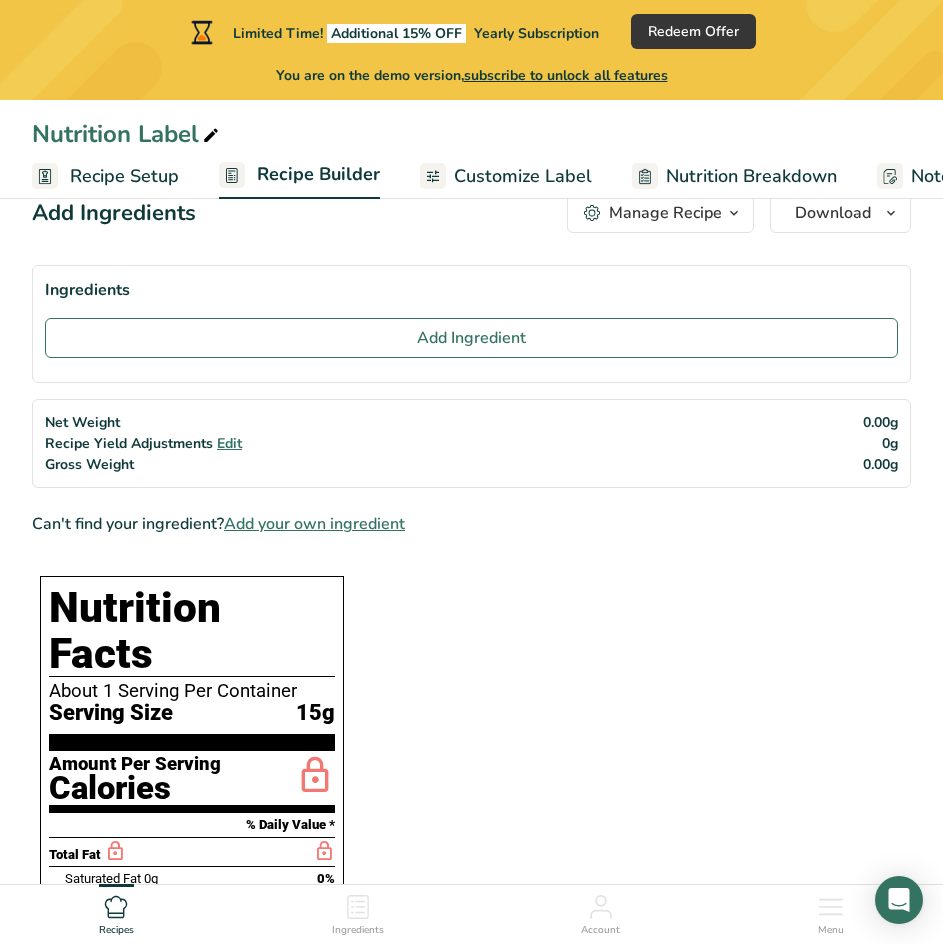 scroll, scrollTop: 0, scrollLeft: 0, axis: both 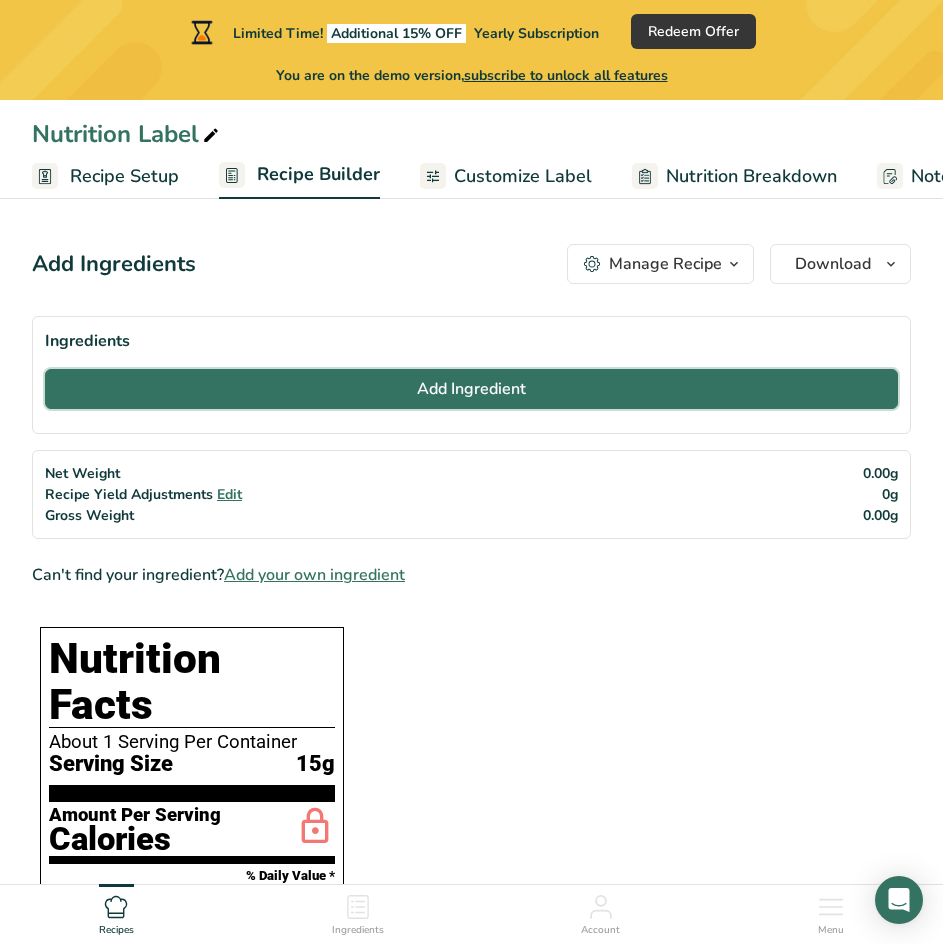 click on "Add Ingredient" at bounding box center [471, 389] 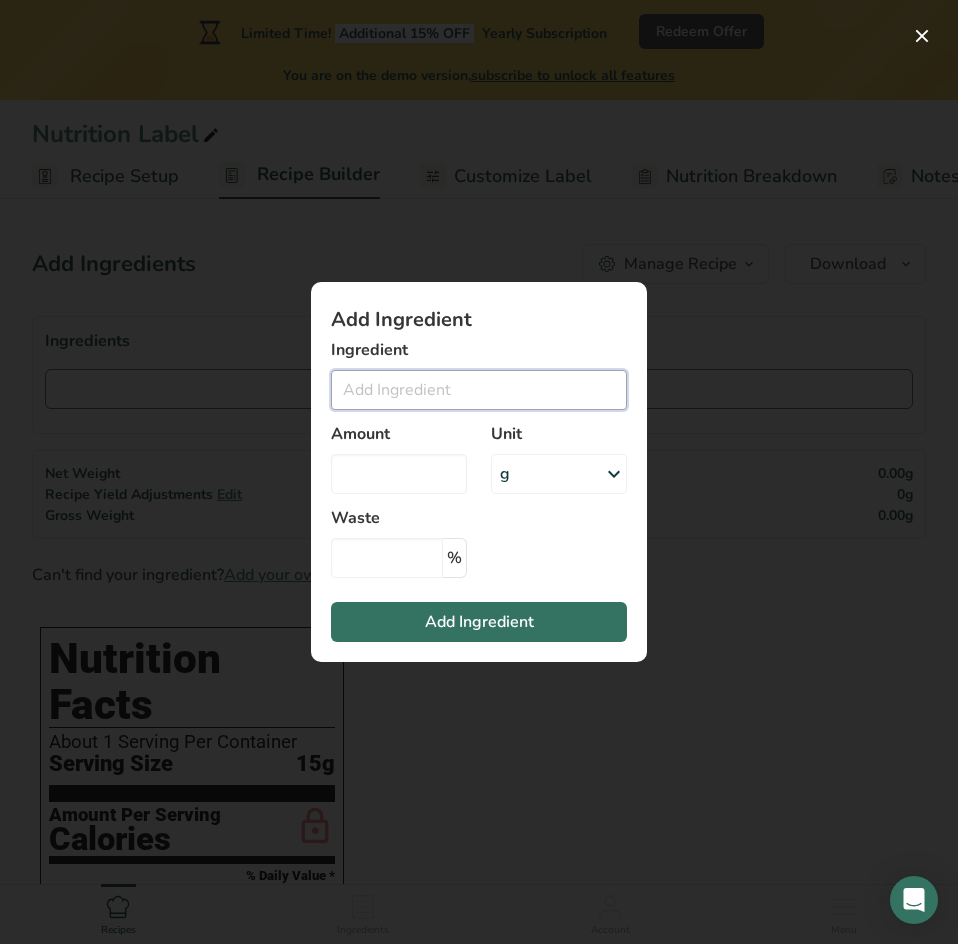click at bounding box center [479, 390] 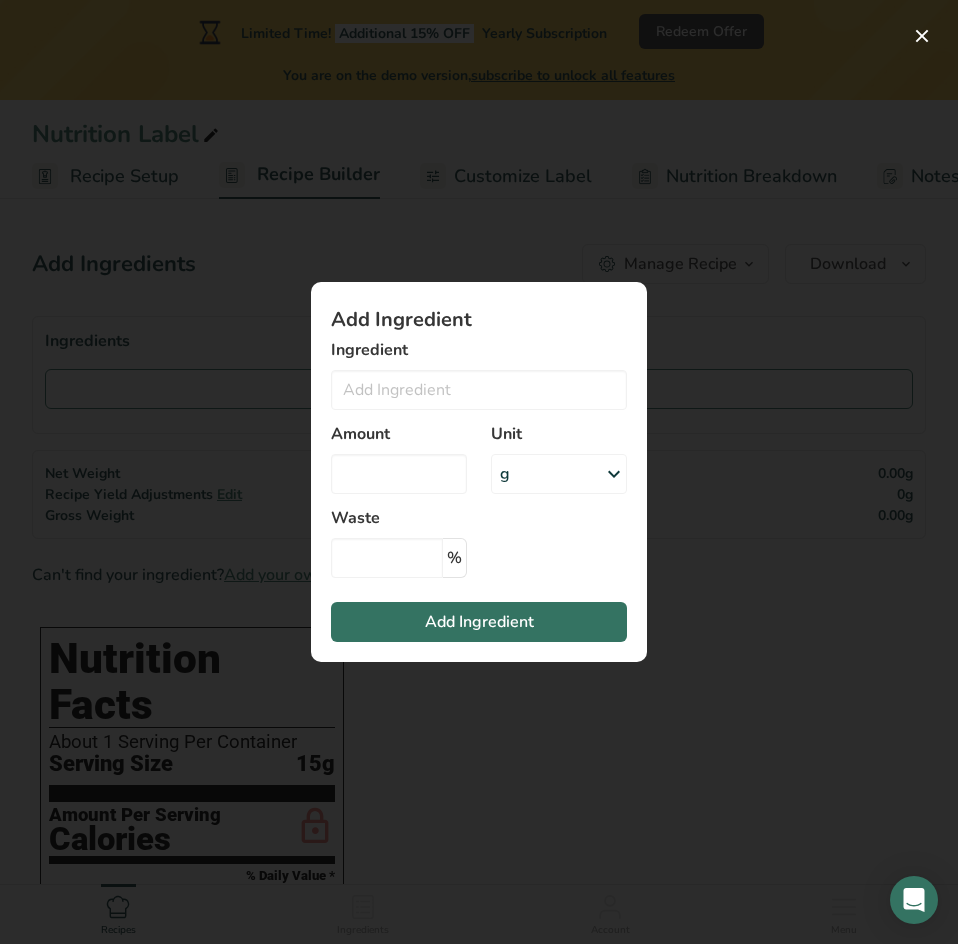 click at bounding box center (479, 472) 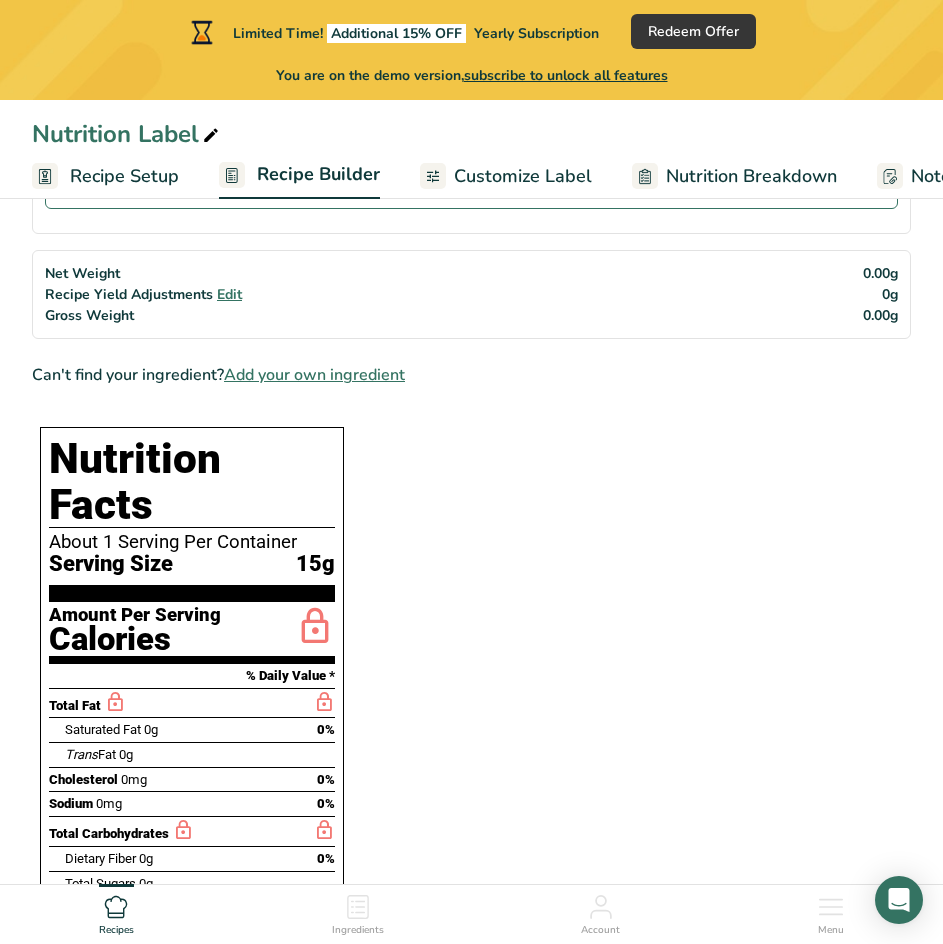 scroll, scrollTop: 500, scrollLeft: 0, axis: vertical 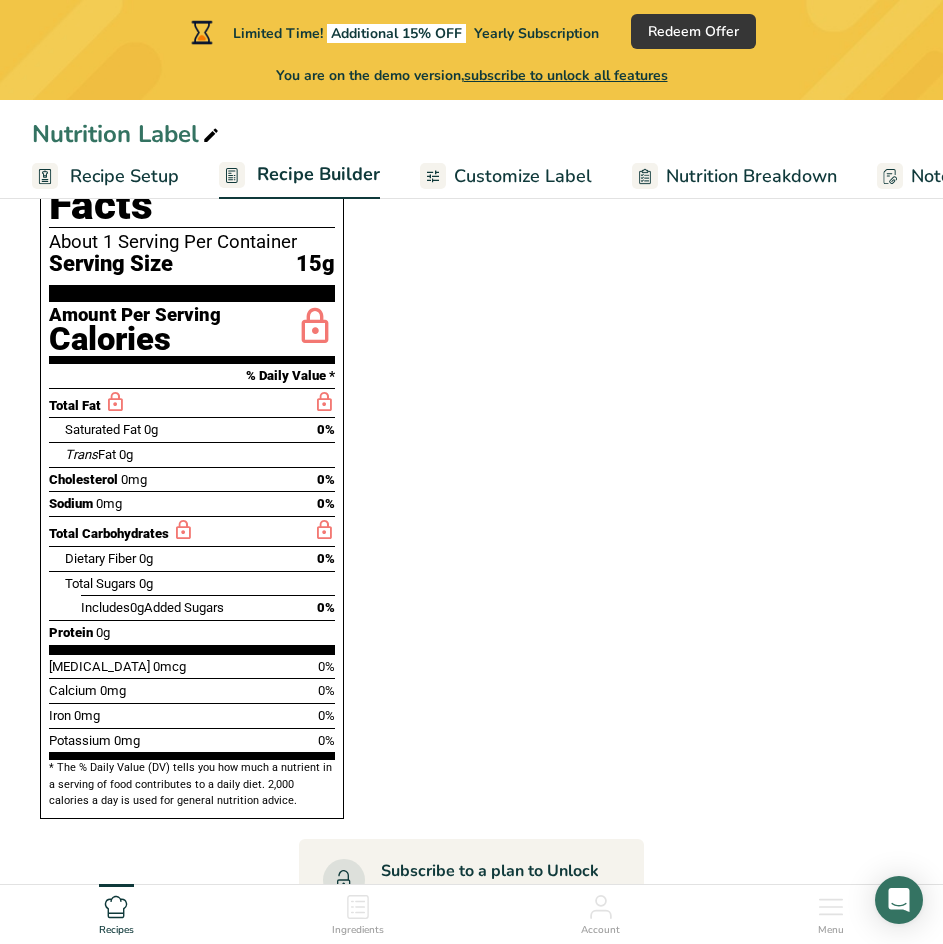 click on "[MEDICAL_DATA]
0mcg
0%" at bounding box center (192, 666) 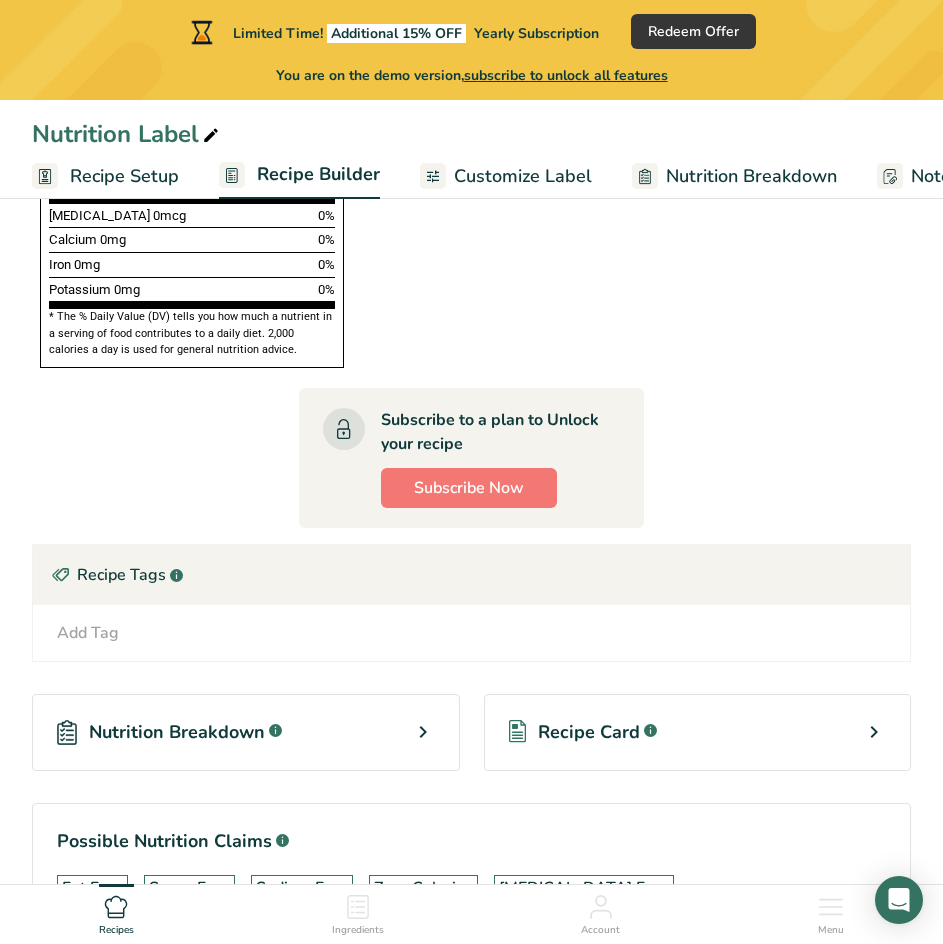 scroll, scrollTop: 1051, scrollLeft: 0, axis: vertical 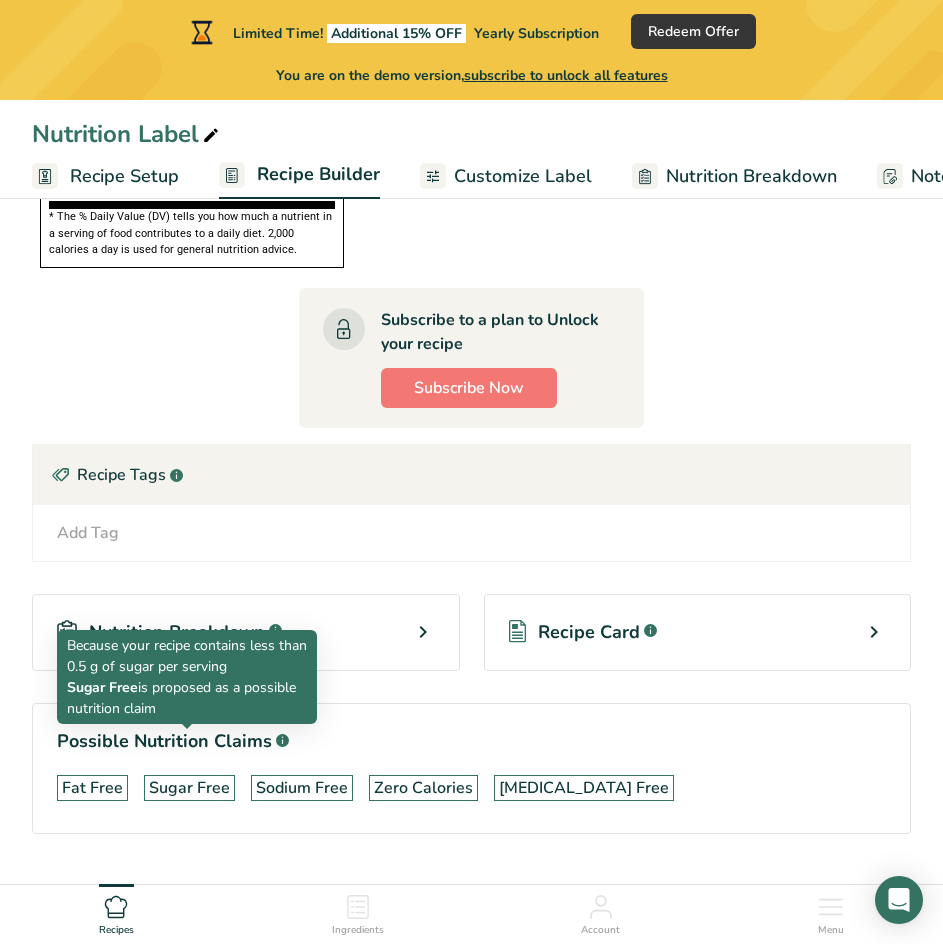 click on "Sugar Free" at bounding box center [189, 788] 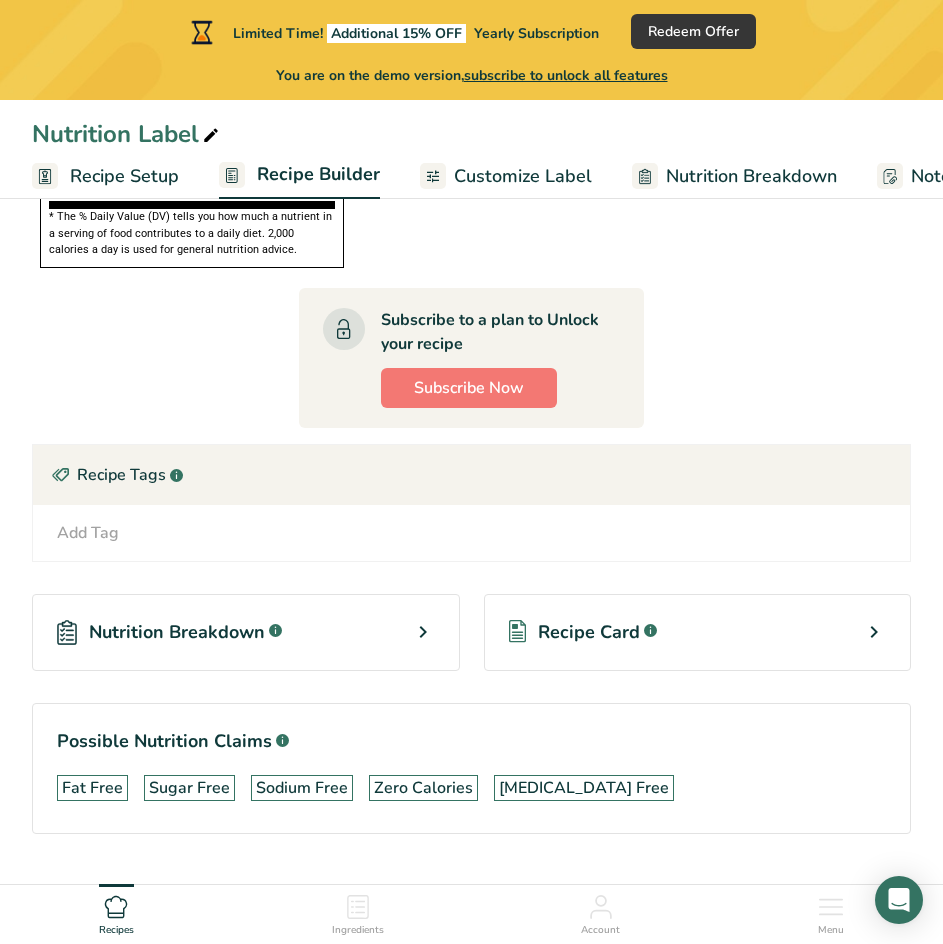 click at bounding box center (423, 632) 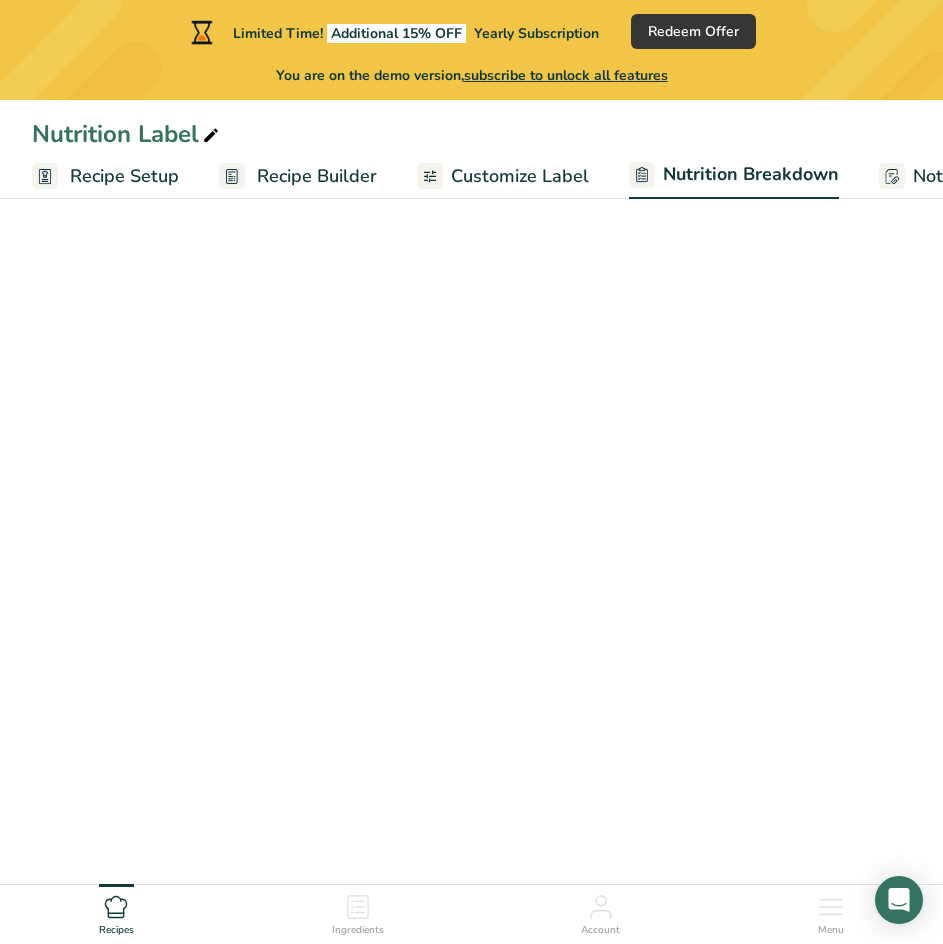 select on "Calories" 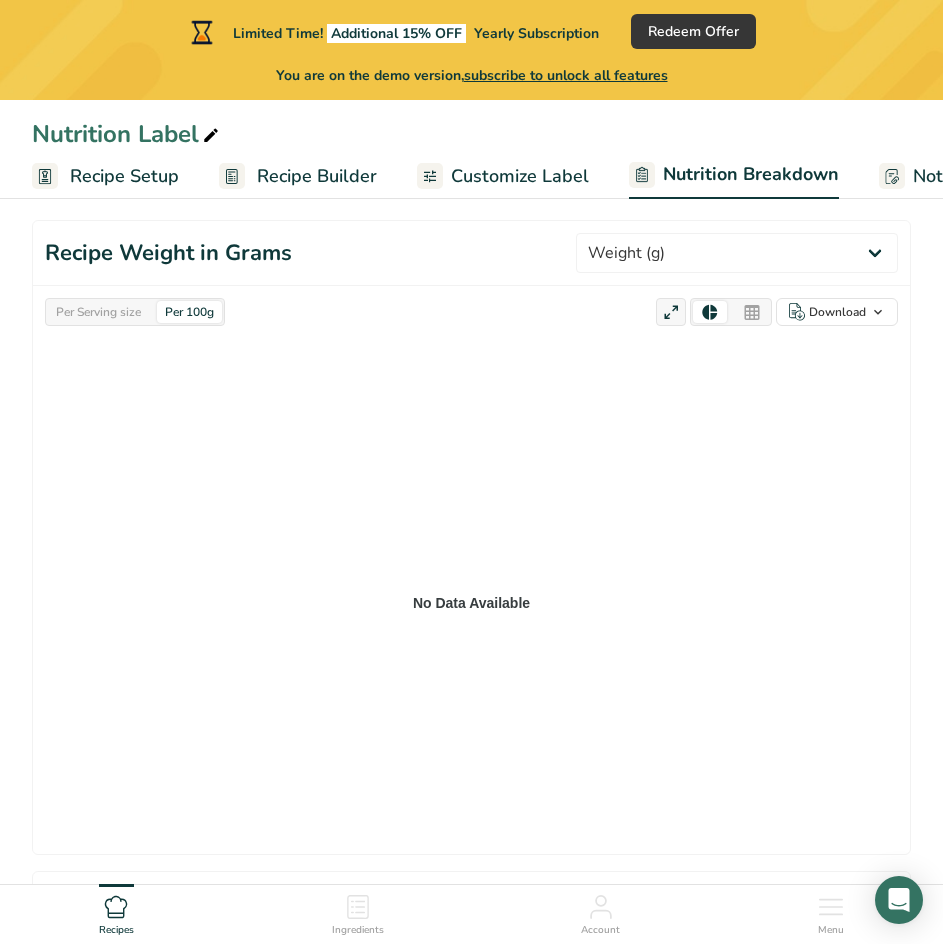 scroll, scrollTop: 0, scrollLeft: 0, axis: both 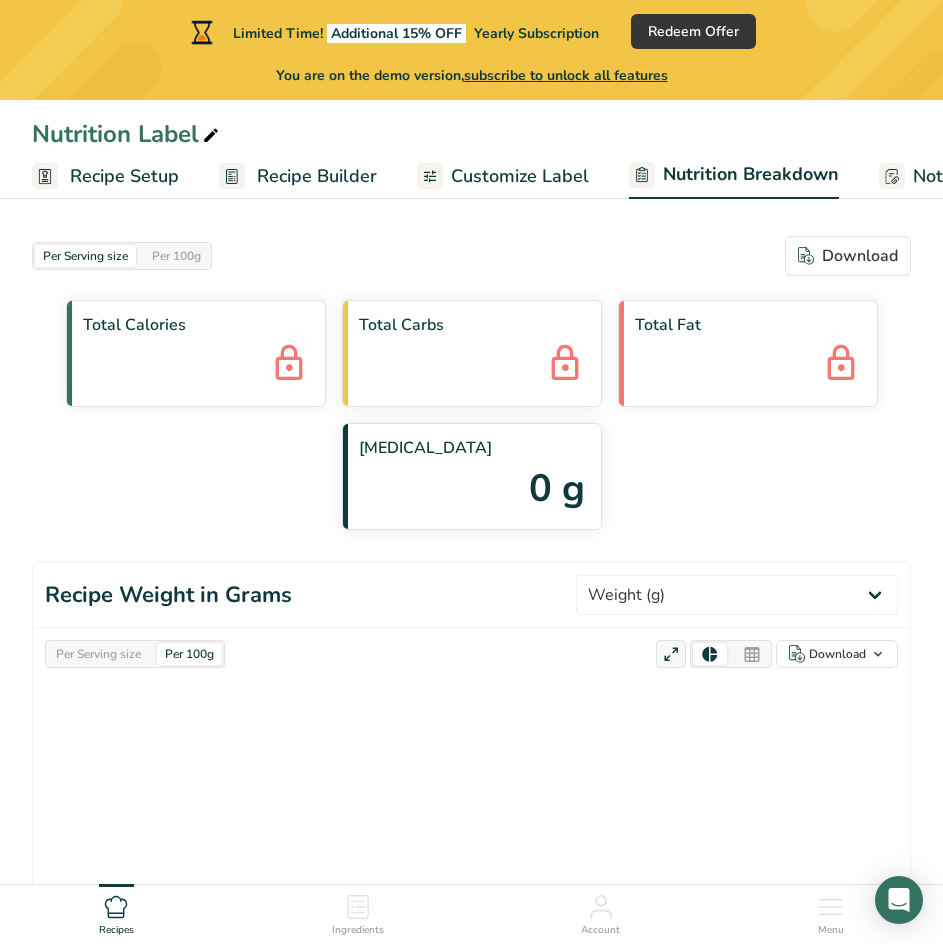 click on "Recipe Setup" at bounding box center (124, 176) 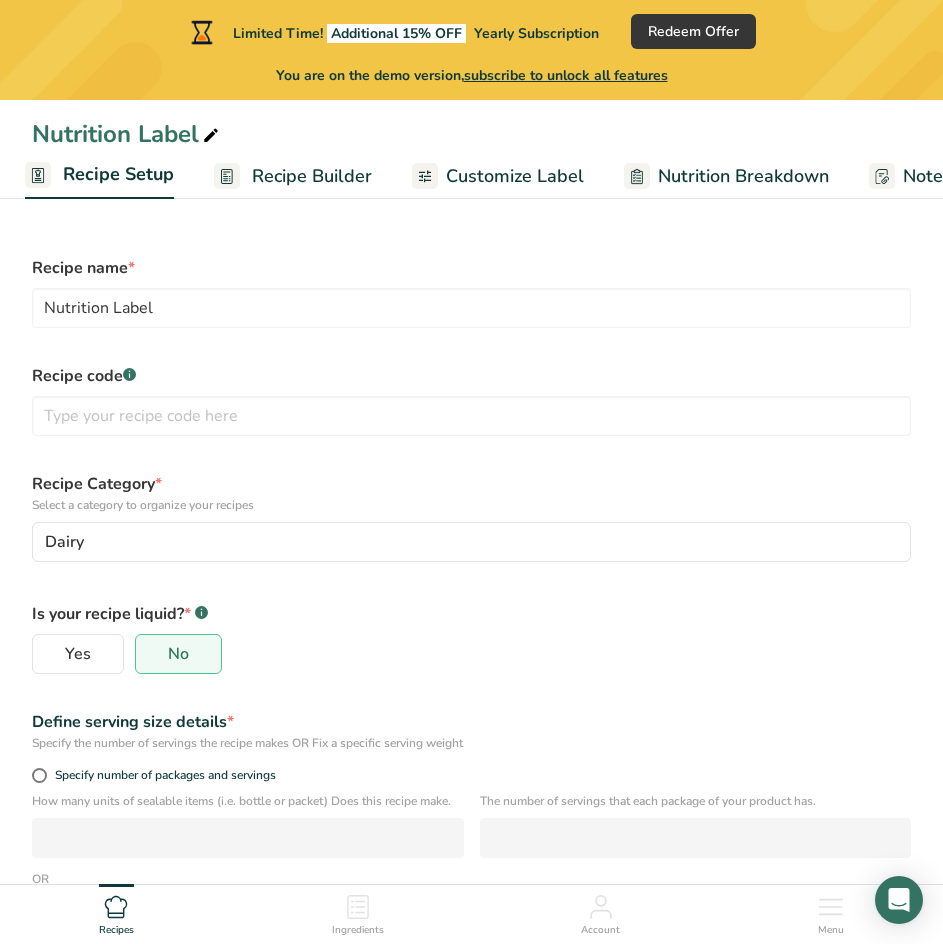 scroll, scrollTop: 222, scrollLeft: 0, axis: vertical 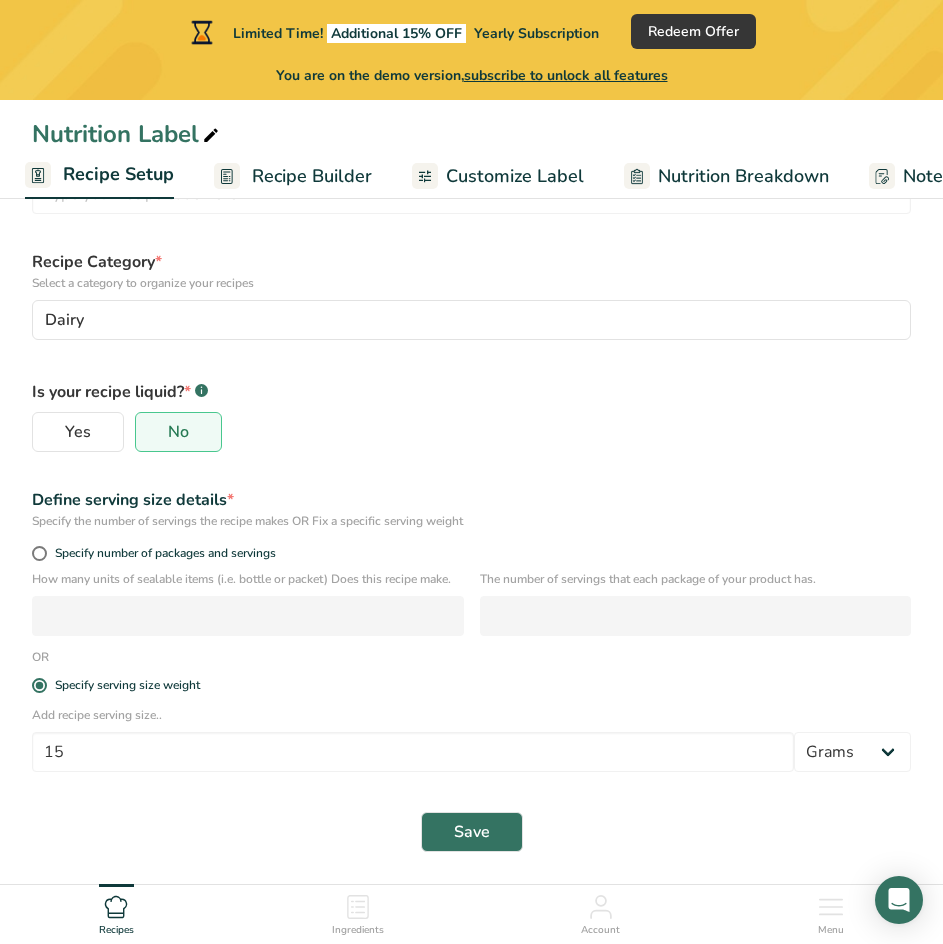click on "Recipe Builder" at bounding box center (312, 176) 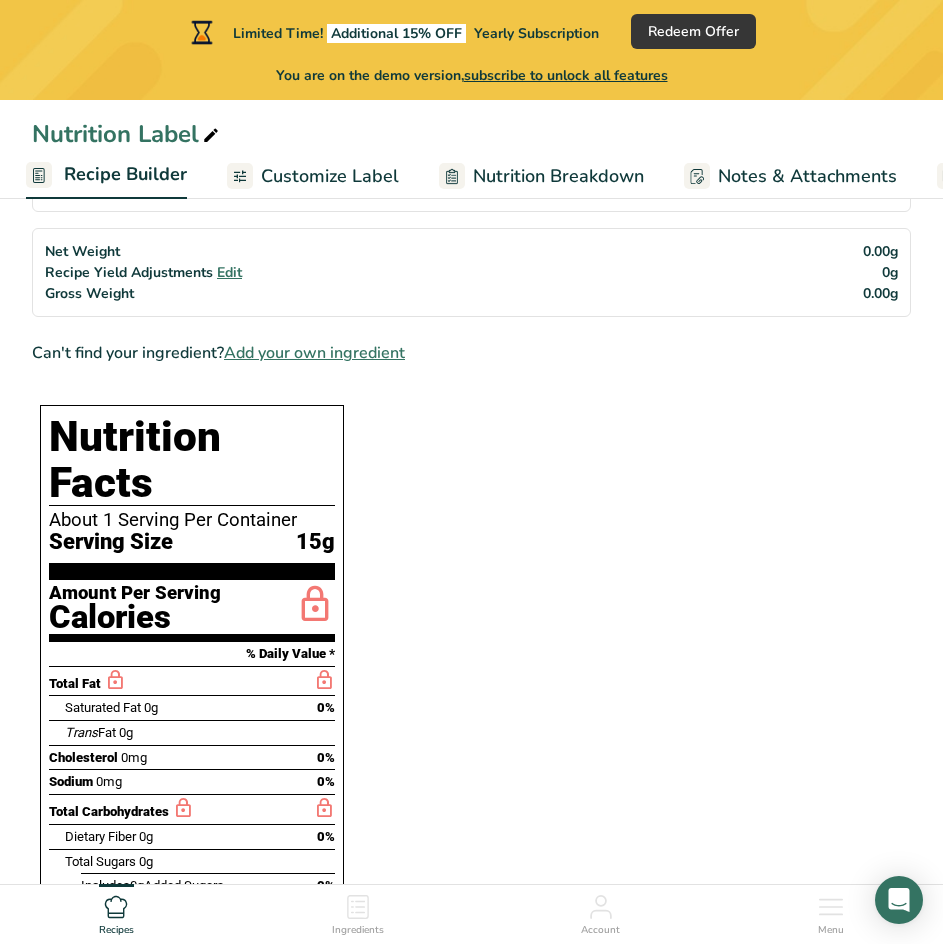 click on "15g" at bounding box center [315, 542] 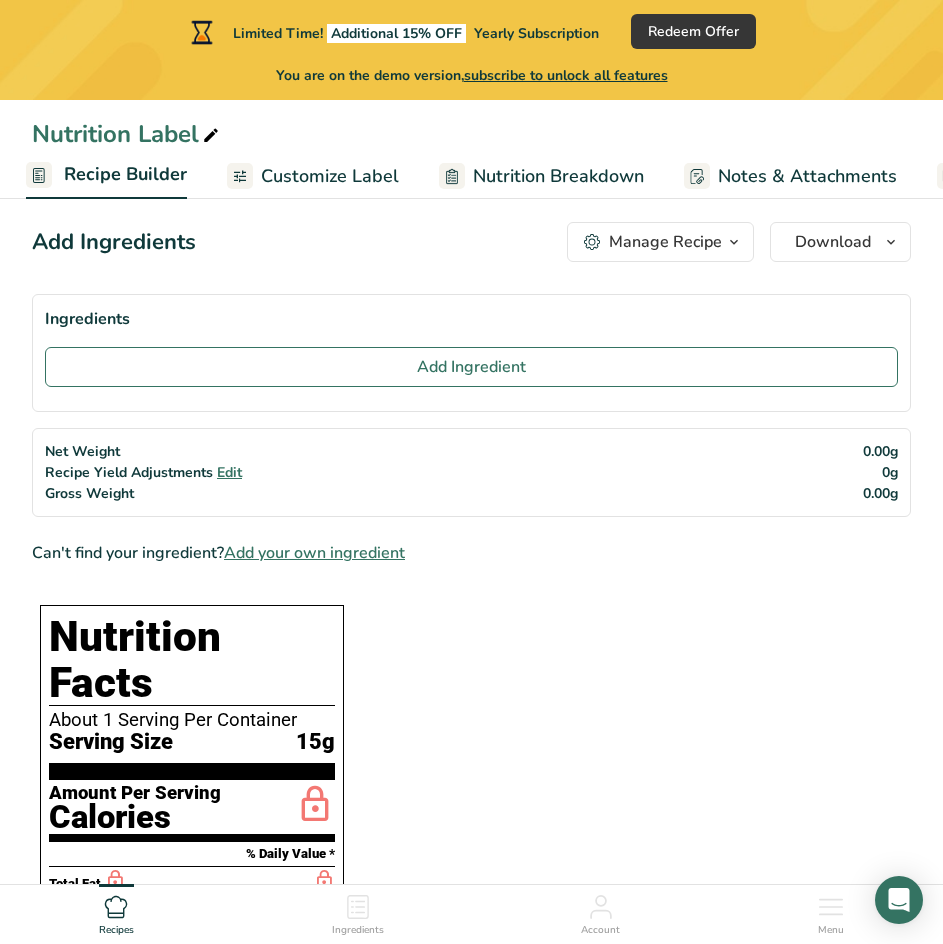 scroll, scrollTop: 0, scrollLeft: 0, axis: both 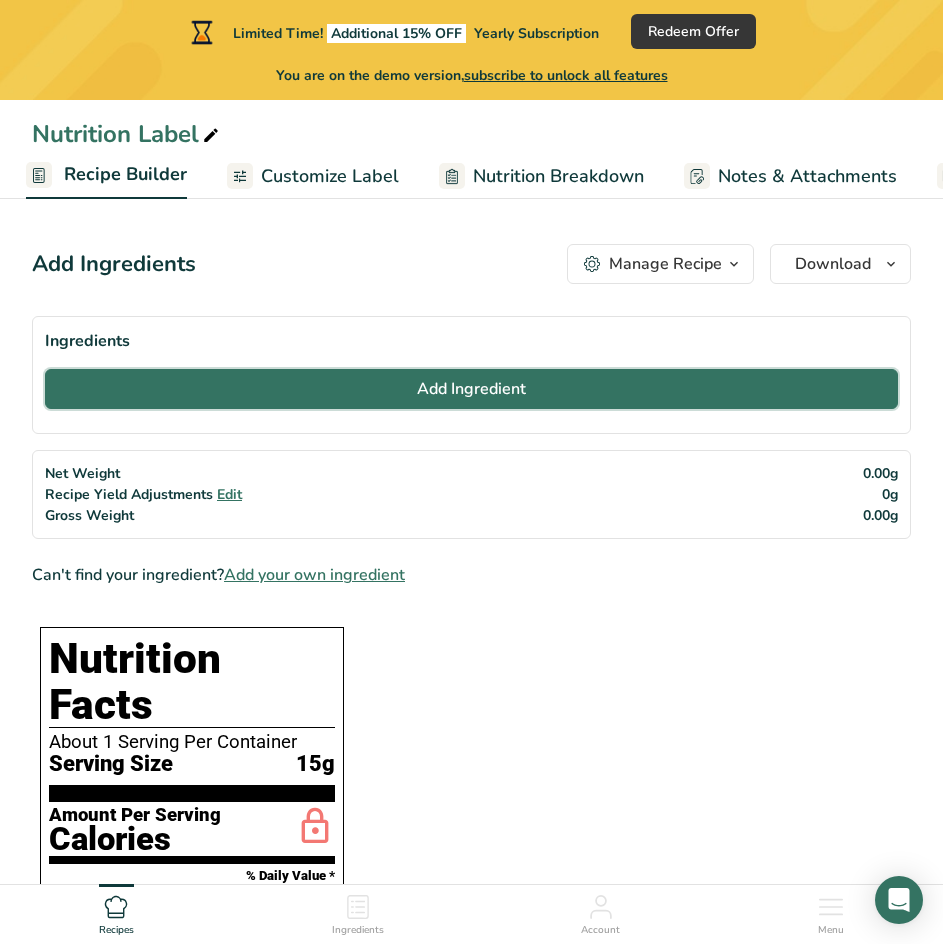 click on "Add Ingredient" at bounding box center [471, 389] 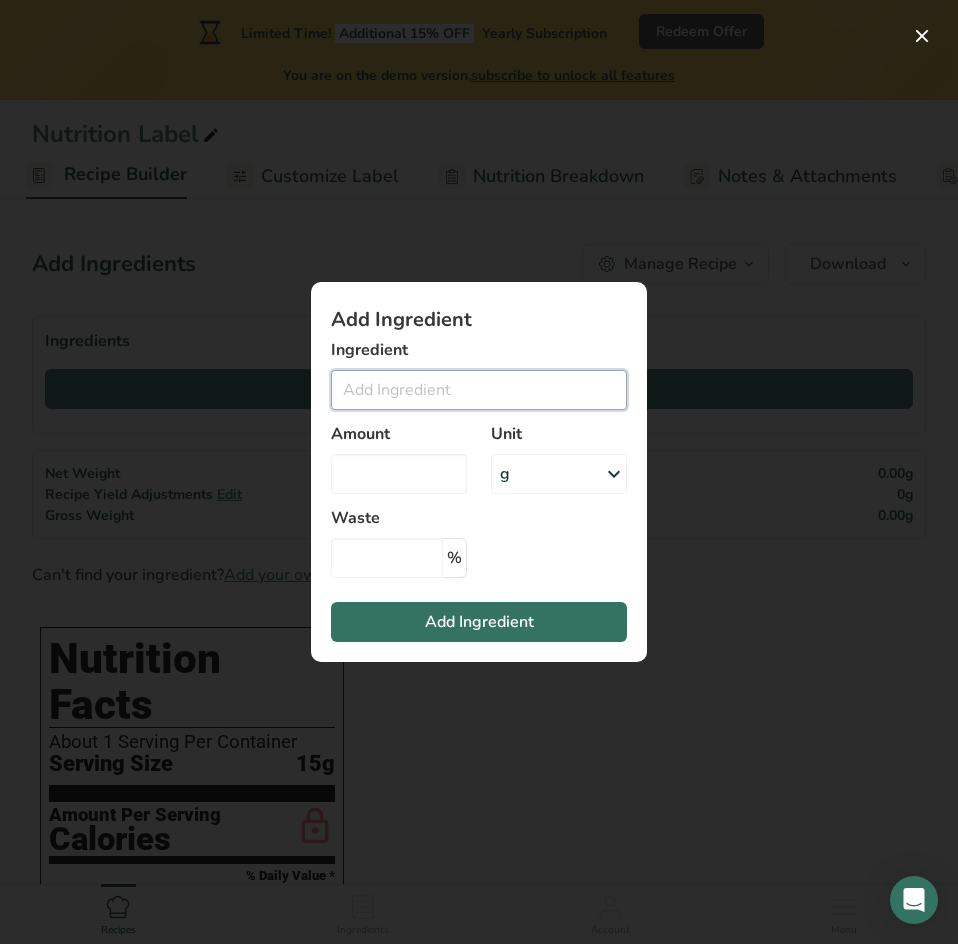 click at bounding box center [479, 390] 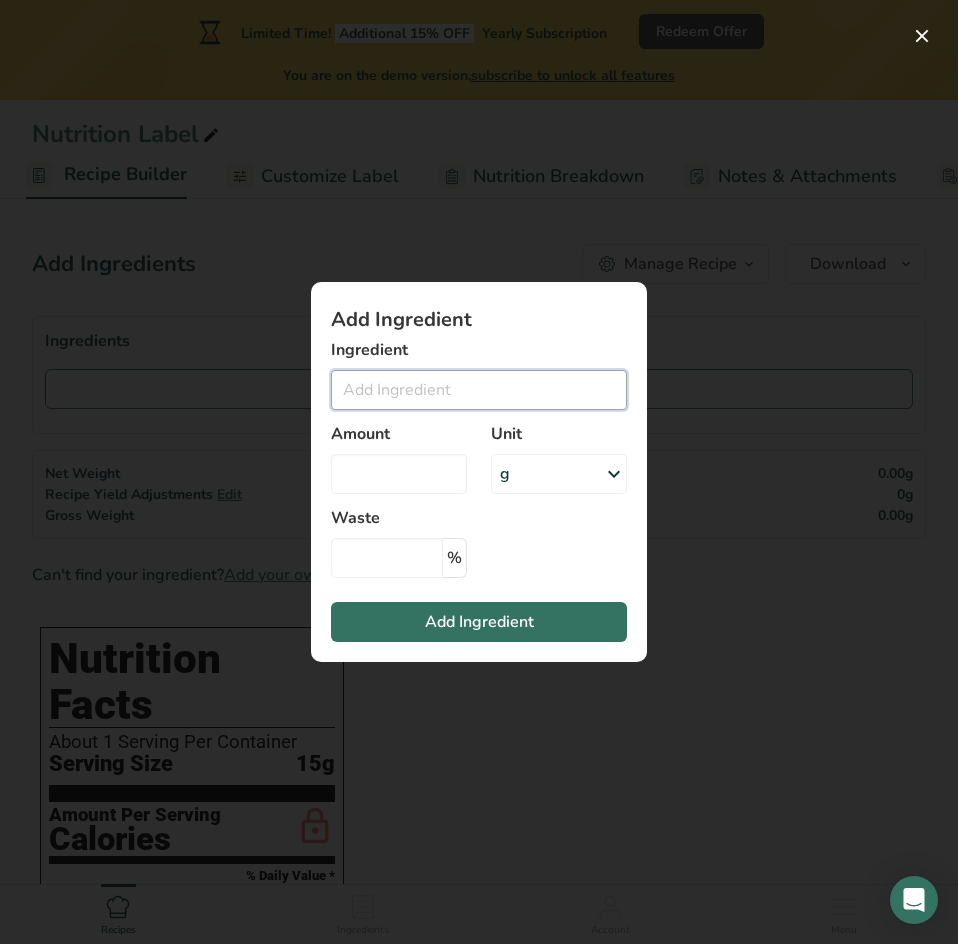 type on "P" 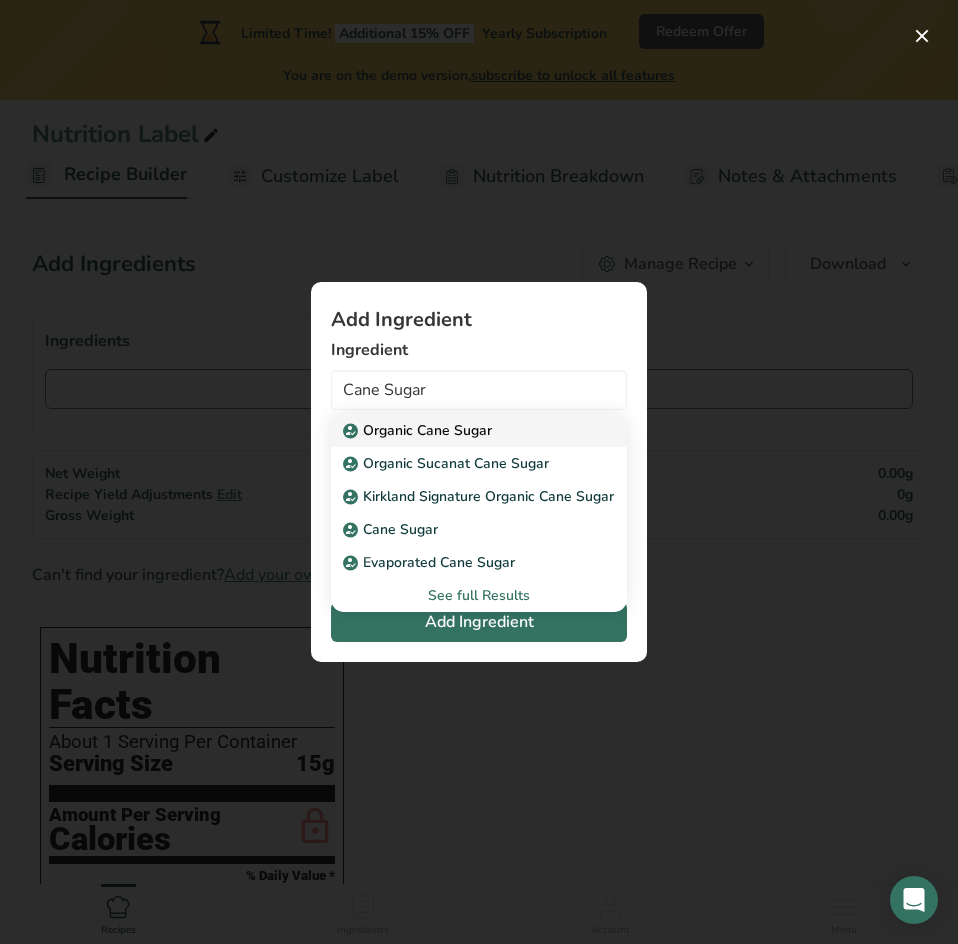 click on "Organic Cane Sugar" at bounding box center [419, 430] 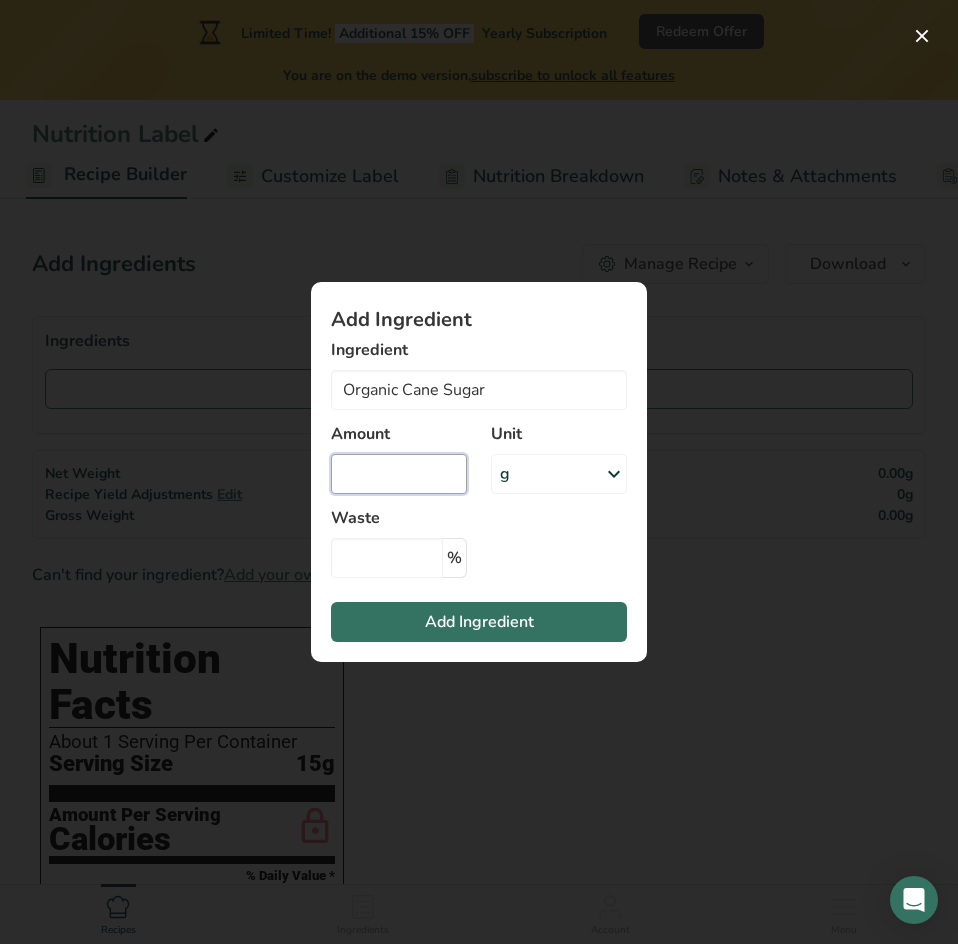 click at bounding box center (399, 474) 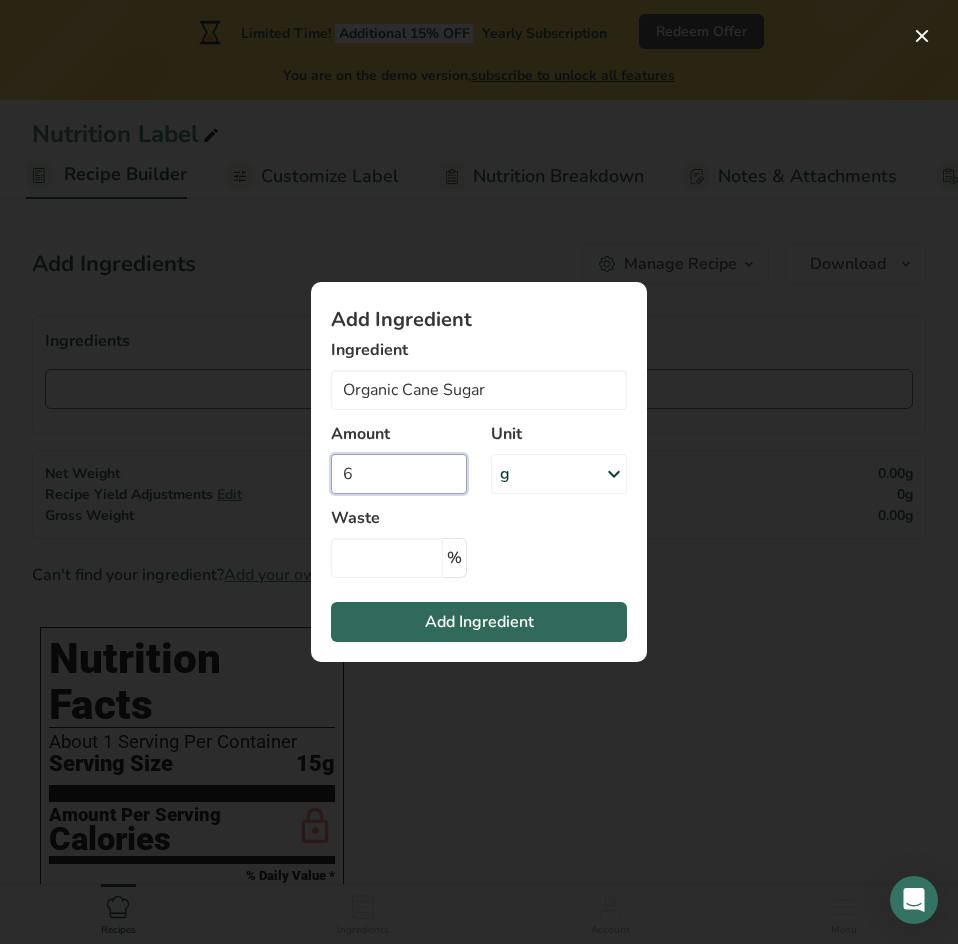 type on "6" 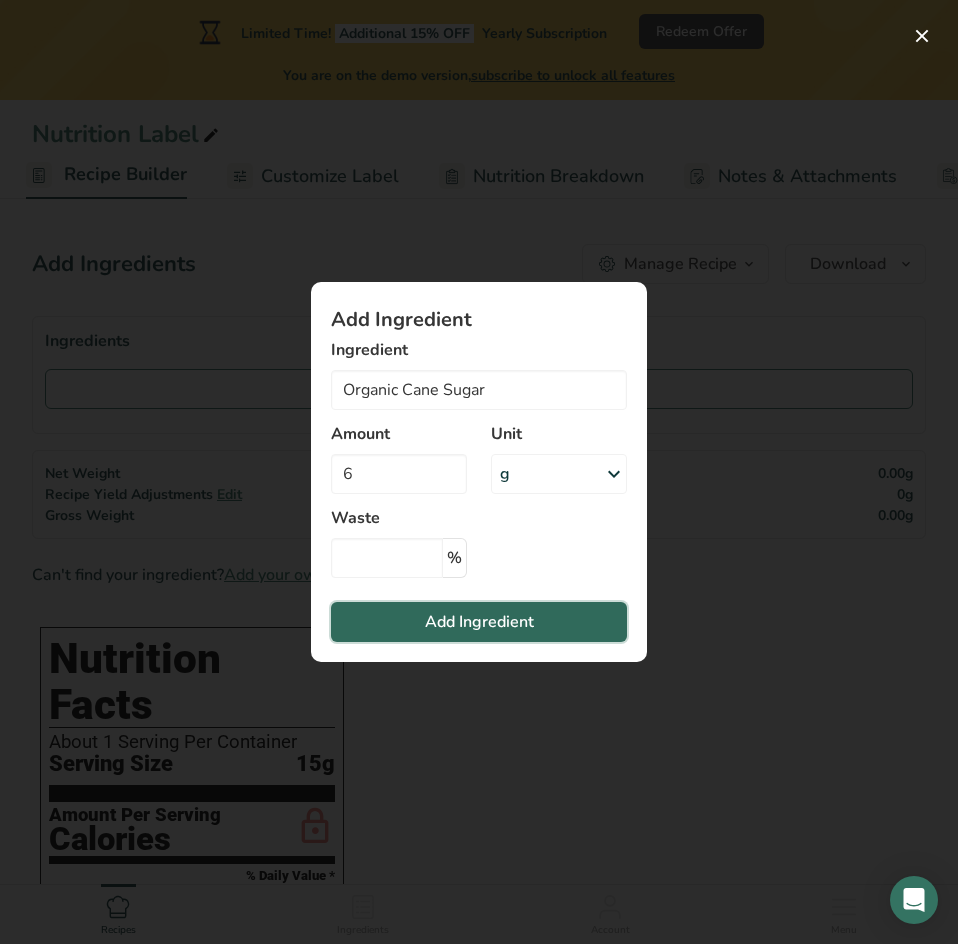 click on "Add Ingredient" at bounding box center [479, 622] 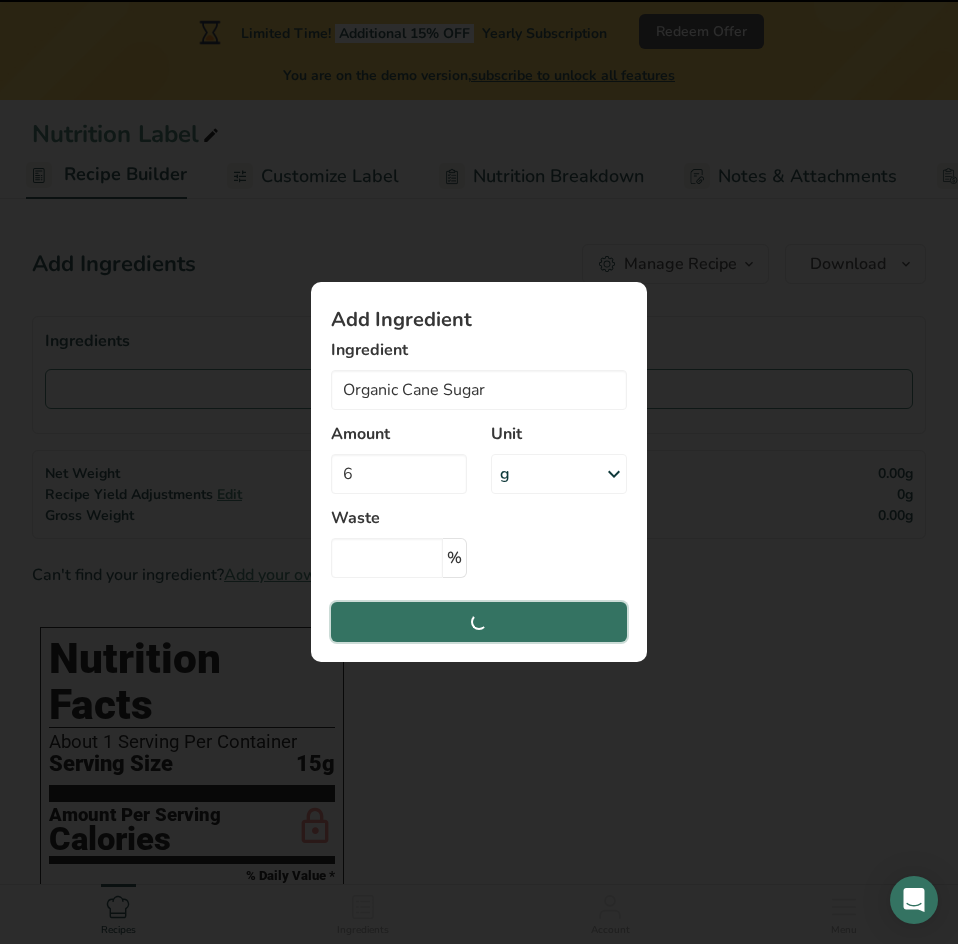 type 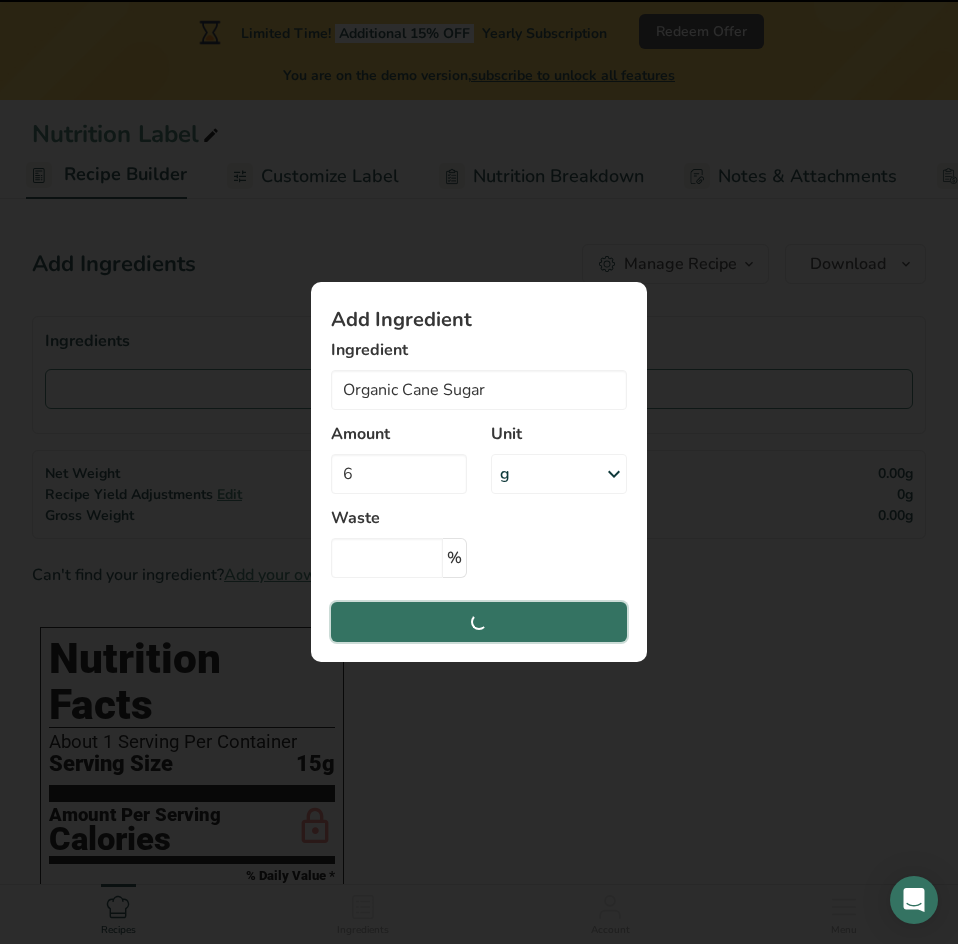 type 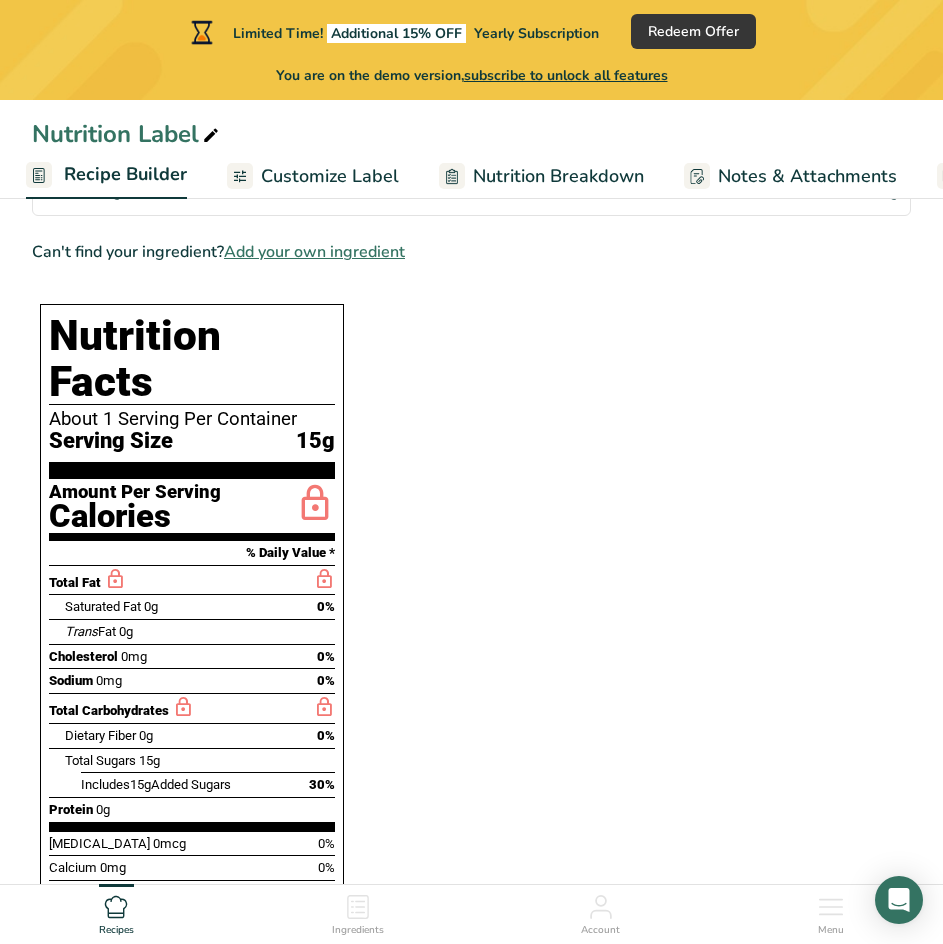 scroll, scrollTop: 0, scrollLeft: 0, axis: both 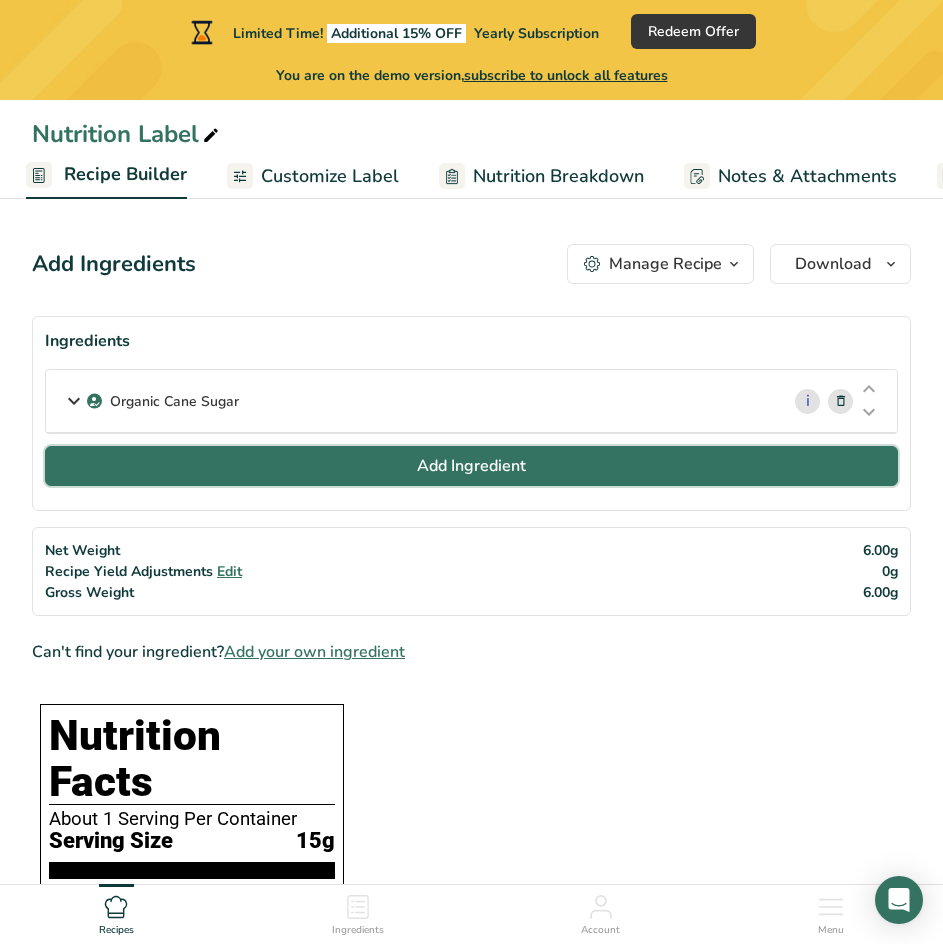 click on "Add Ingredient" at bounding box center (471, 466) 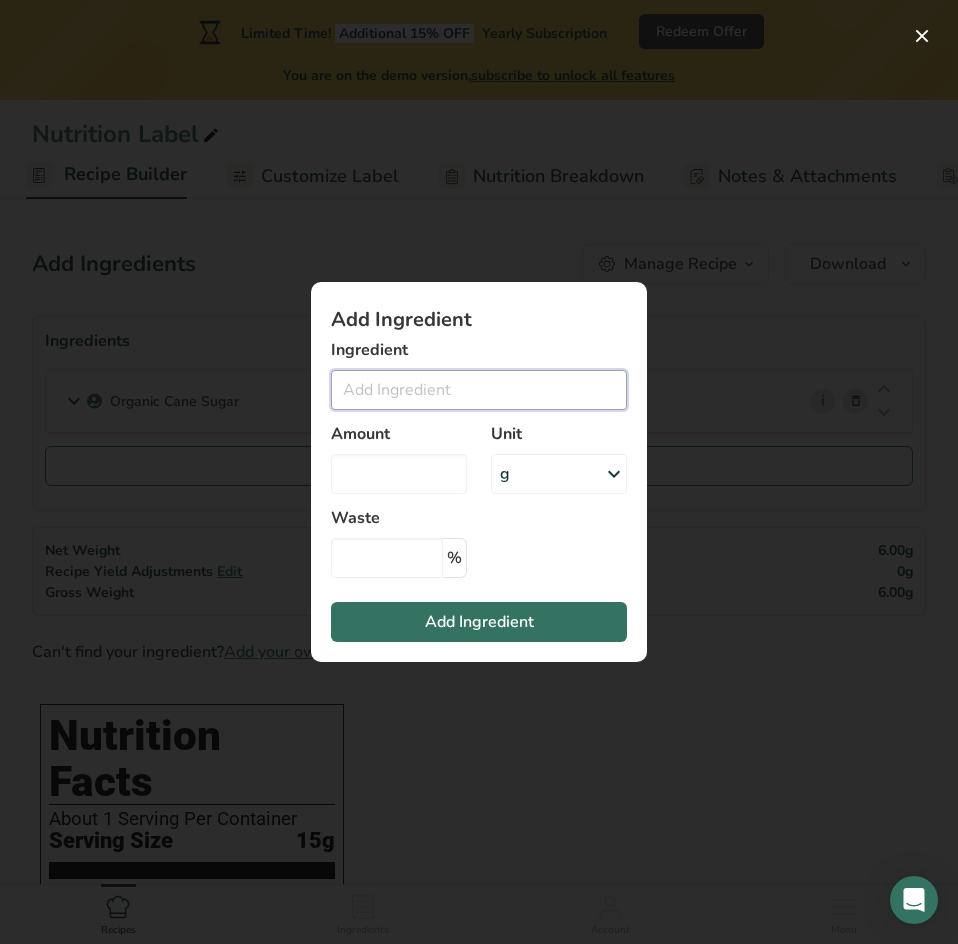 click at bounding box center (479, 390) 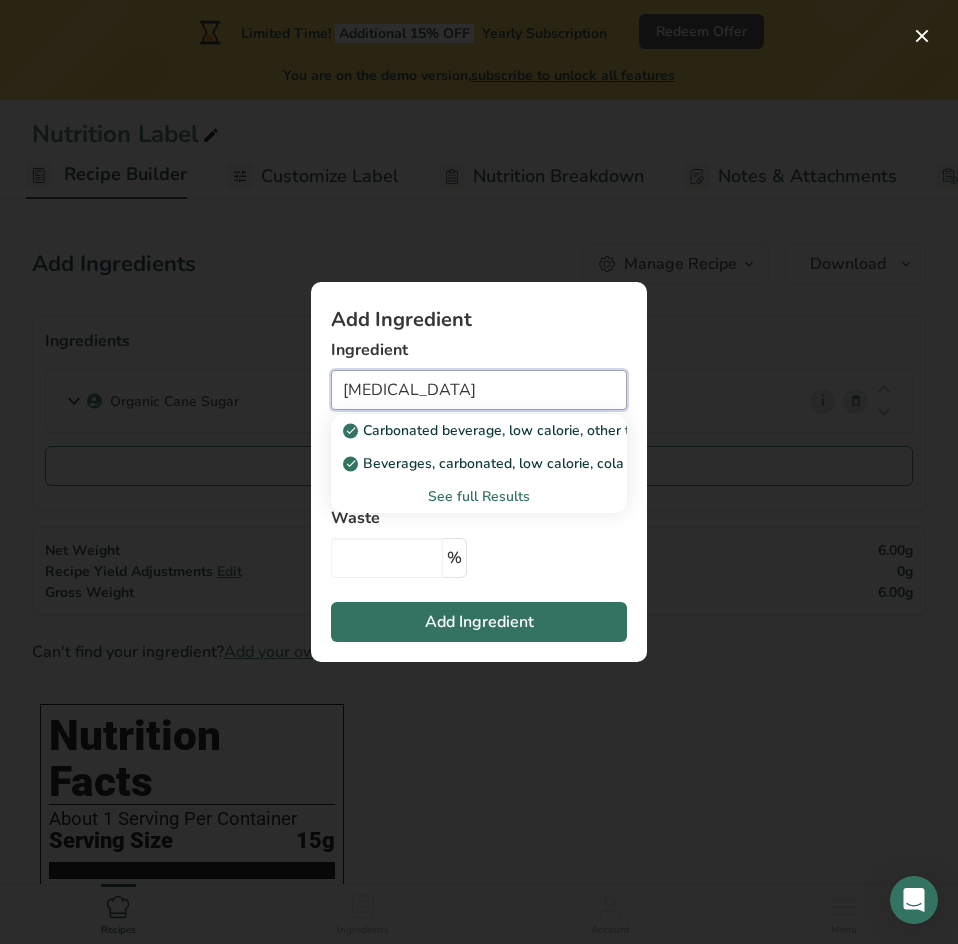type on "[MEDICAL_DATA]" 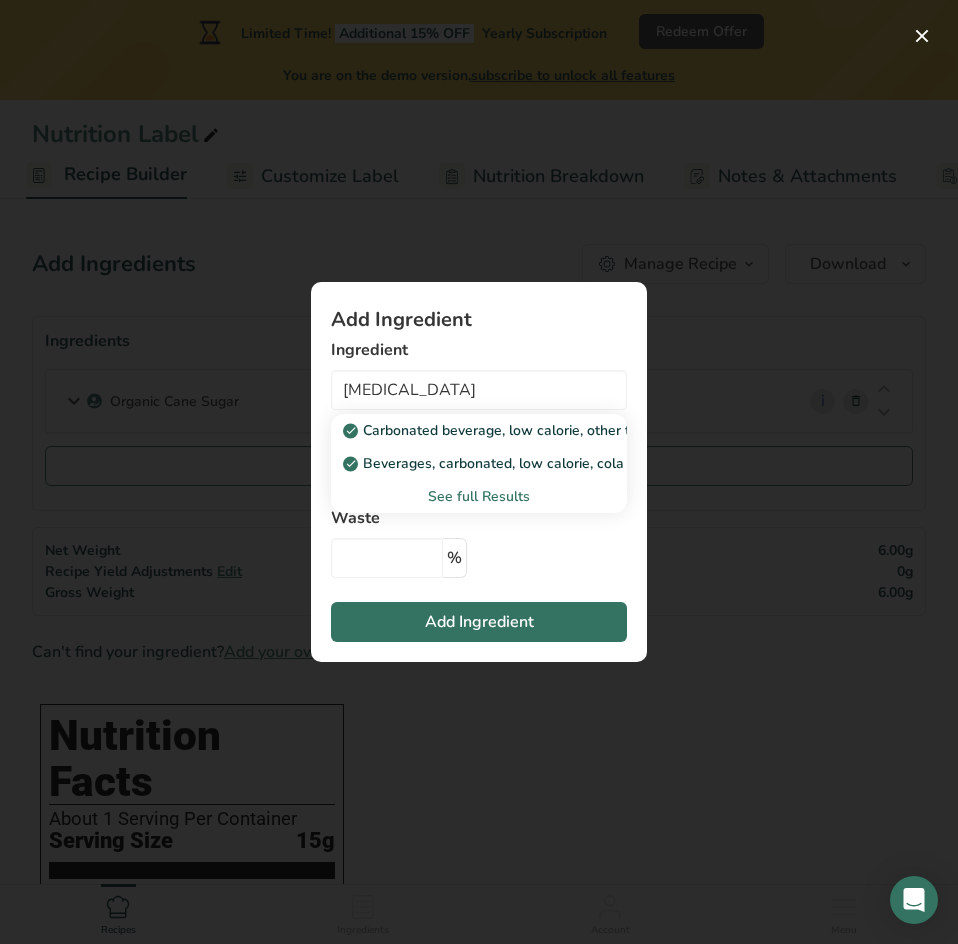 click on "See full Results" at bounding box center (479, 496) 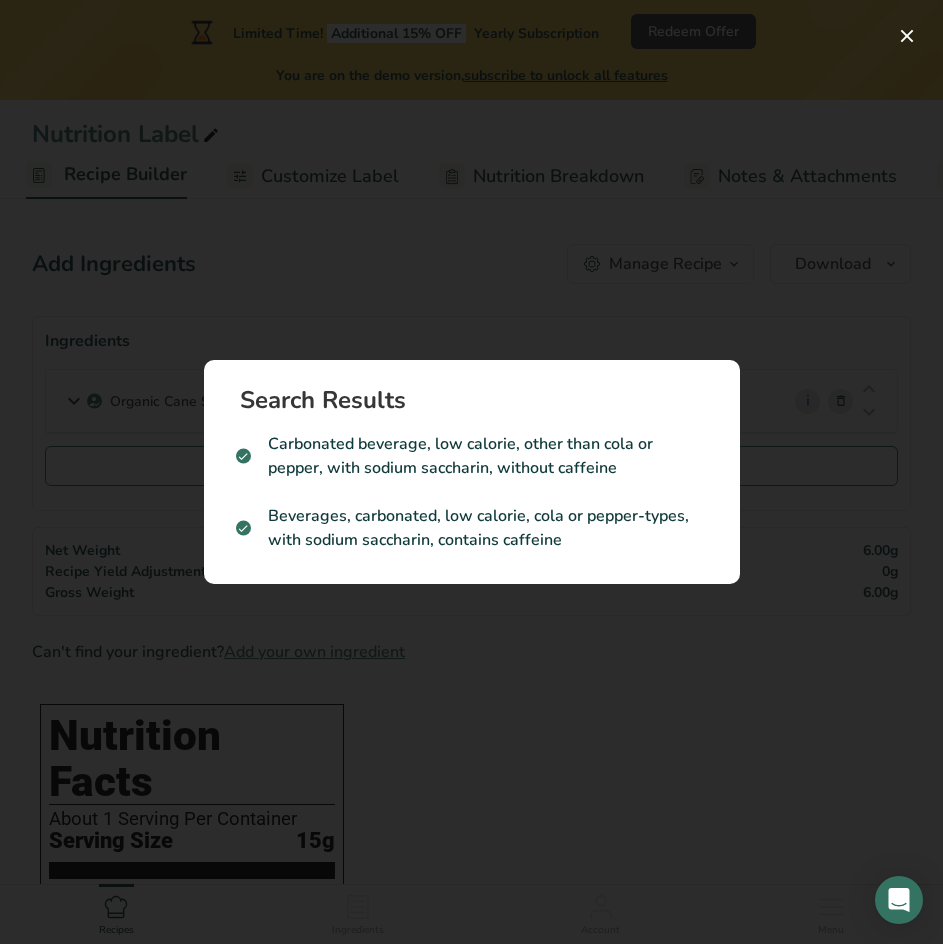 click at bounding box center (471, 472) 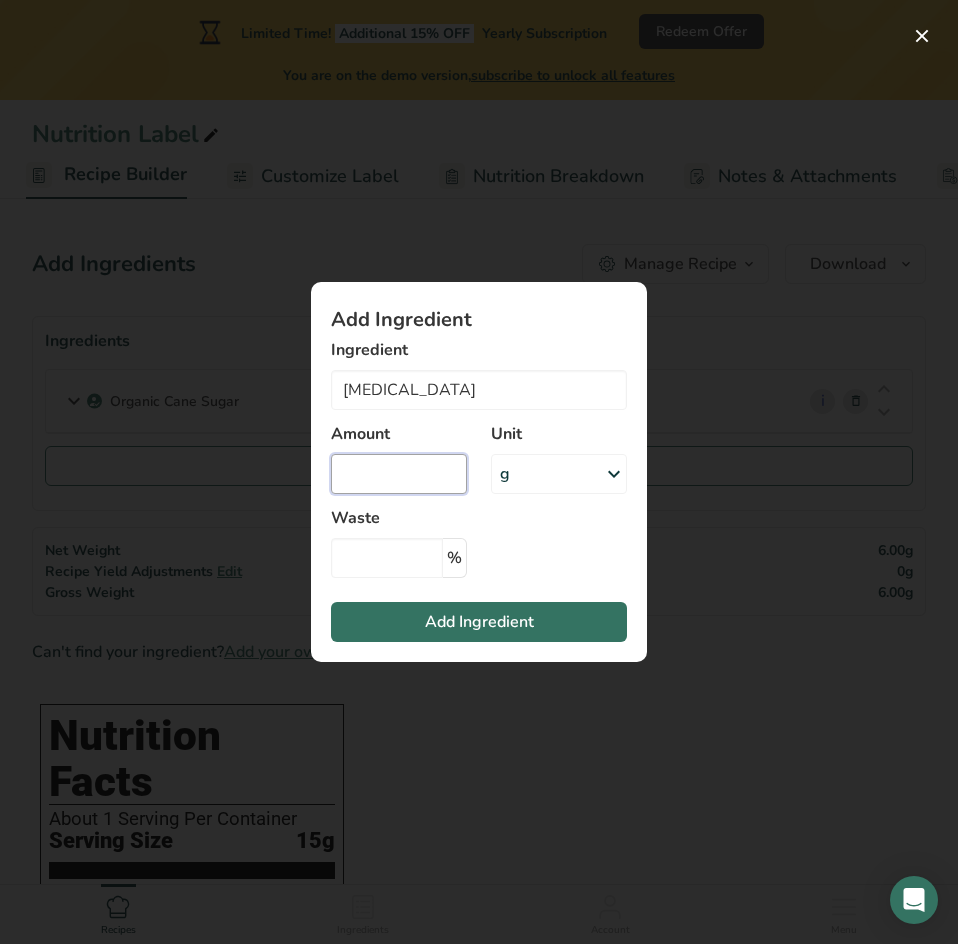click at bounding box center (399, 474) 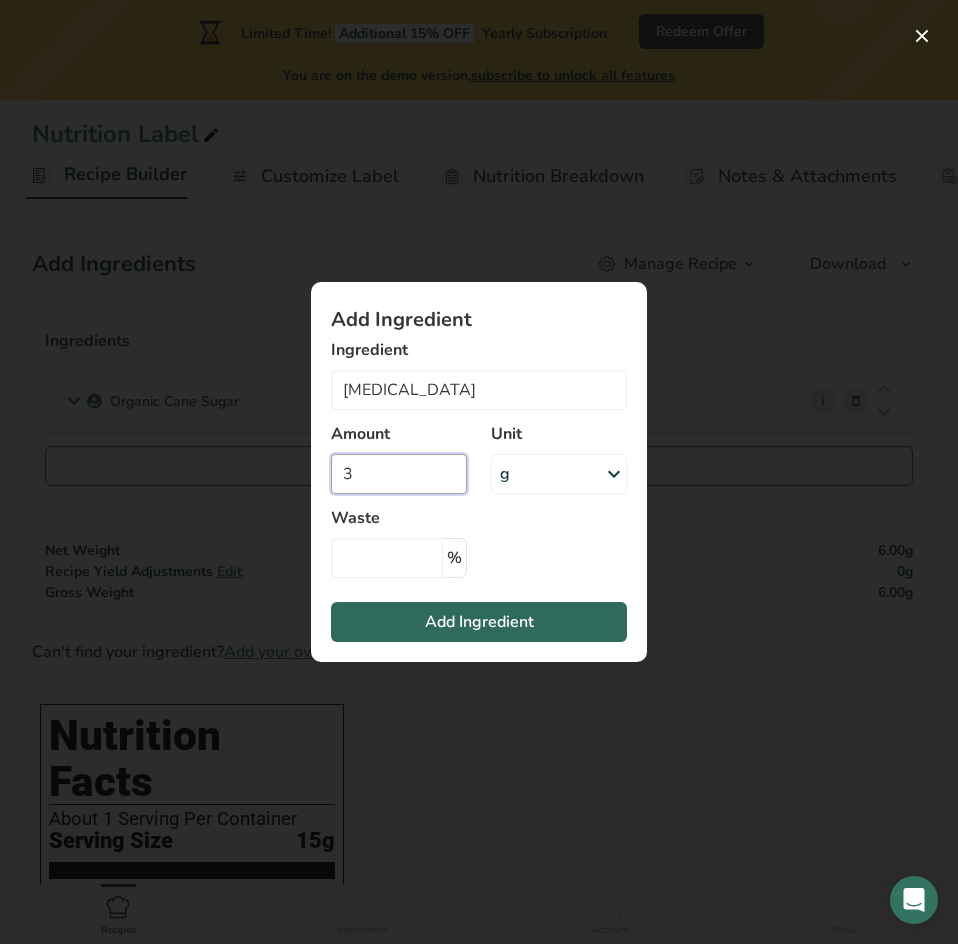 type on "3" 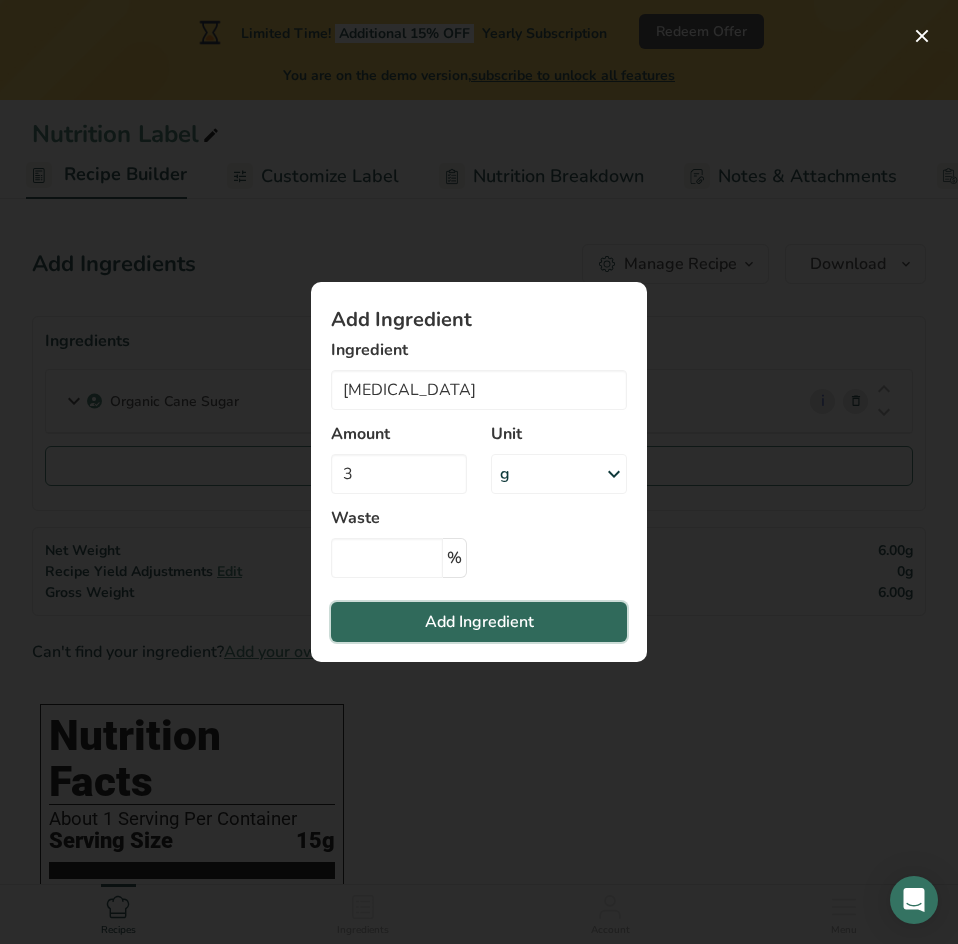 click on "Add Ingredient" at bounding box center (479, 622) 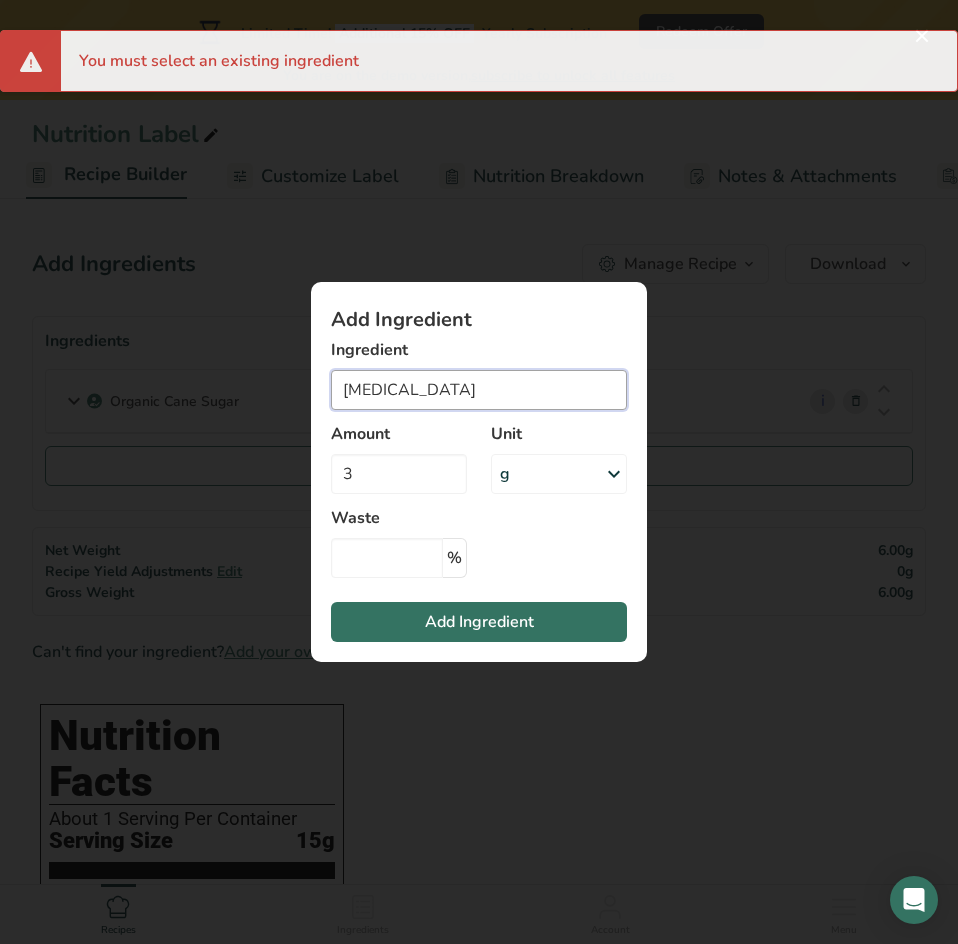 click on "[MEDICAL_DATA]" at bounding box center [479, 390] 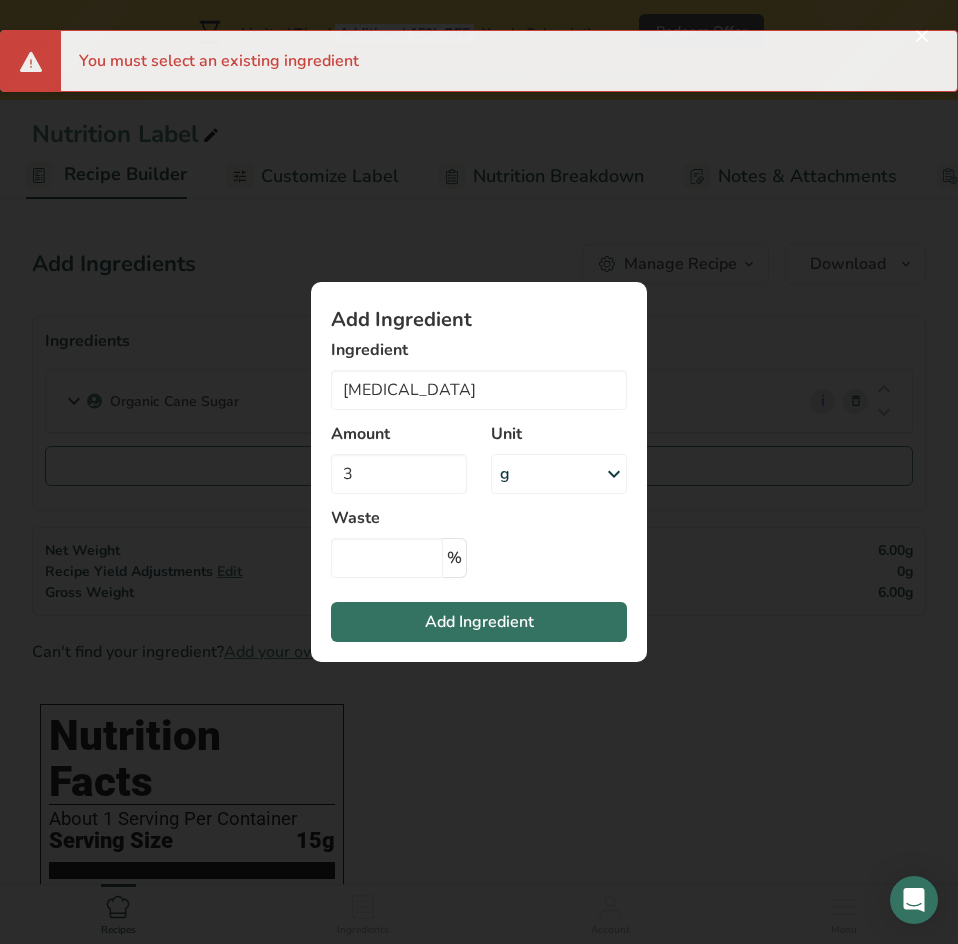 click on "Add Ingredient
Ingredient [MEDICAL_DATA]
Carbonated beverage, low calorie, other than cola or pepper, with sodium saccharin, without caffeine
Beverages, carbonated, low calorie, cola or pepper-types, with sodium saccharin, contains caffeine
See full Results
Amount 3   Unit
g
Weight Units
g
kg
mg
See more
Volume Units
l
mL
fl oz
See more
Waste   %
Add Ingredient" at bounding box center (479, 472) 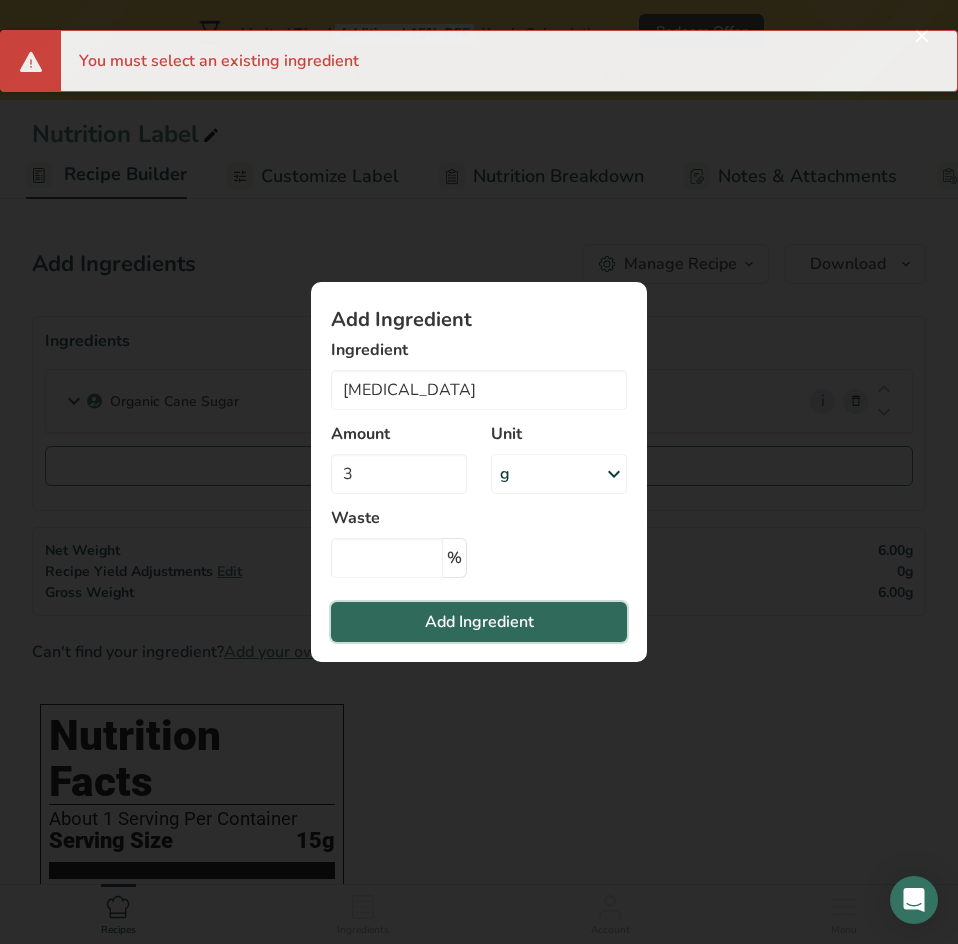 click on "Add Ingredient" at bounding box center (479, 622) 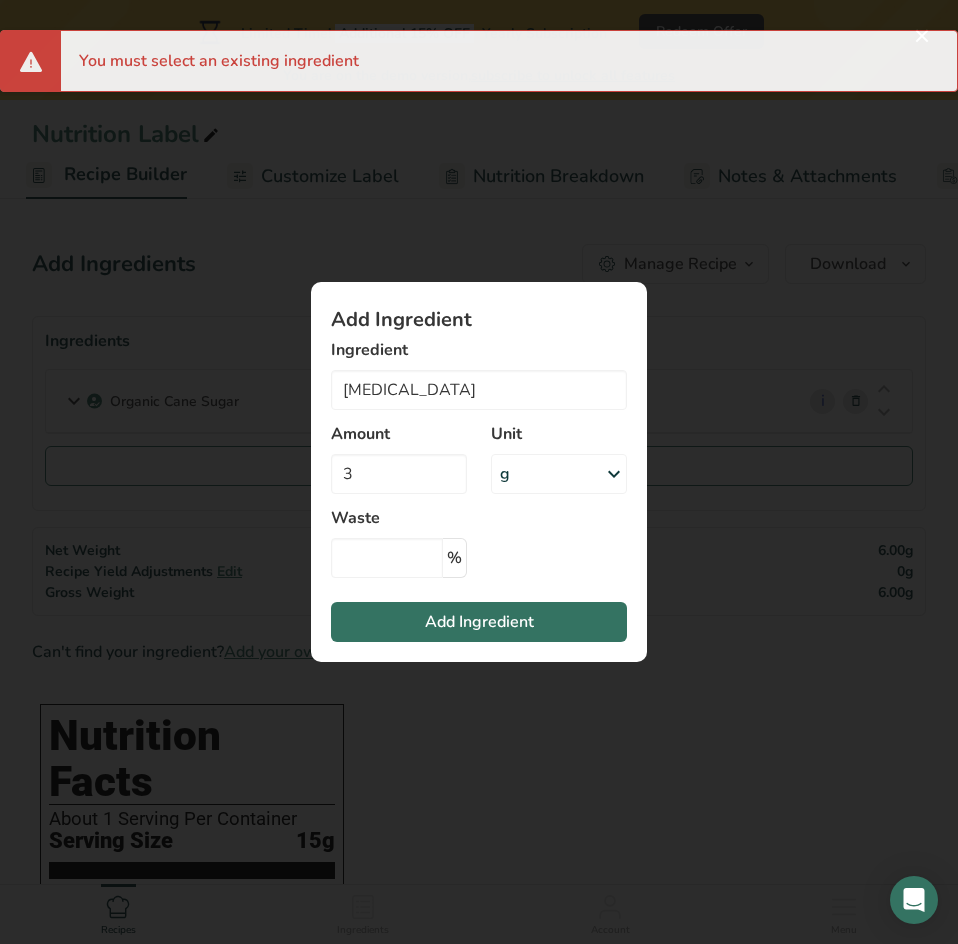 click at bounding box center (479, 472) 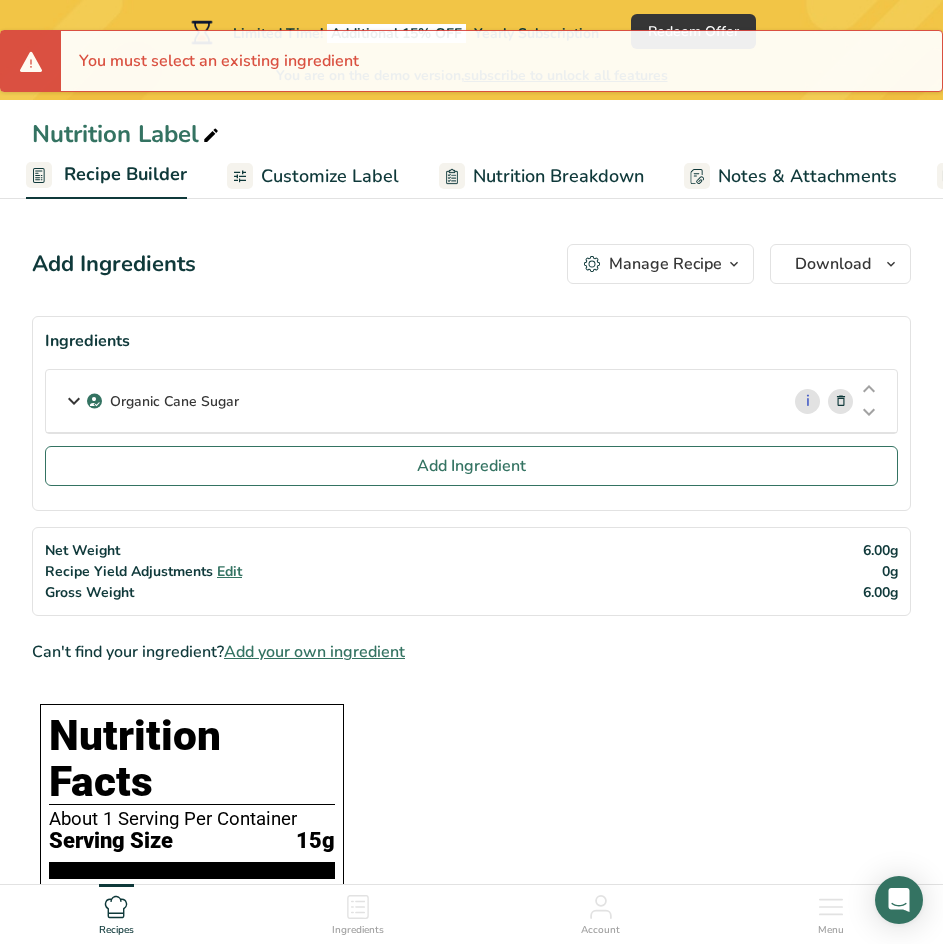 click on "Add your own ingredient" at bounding box center (314, 652) 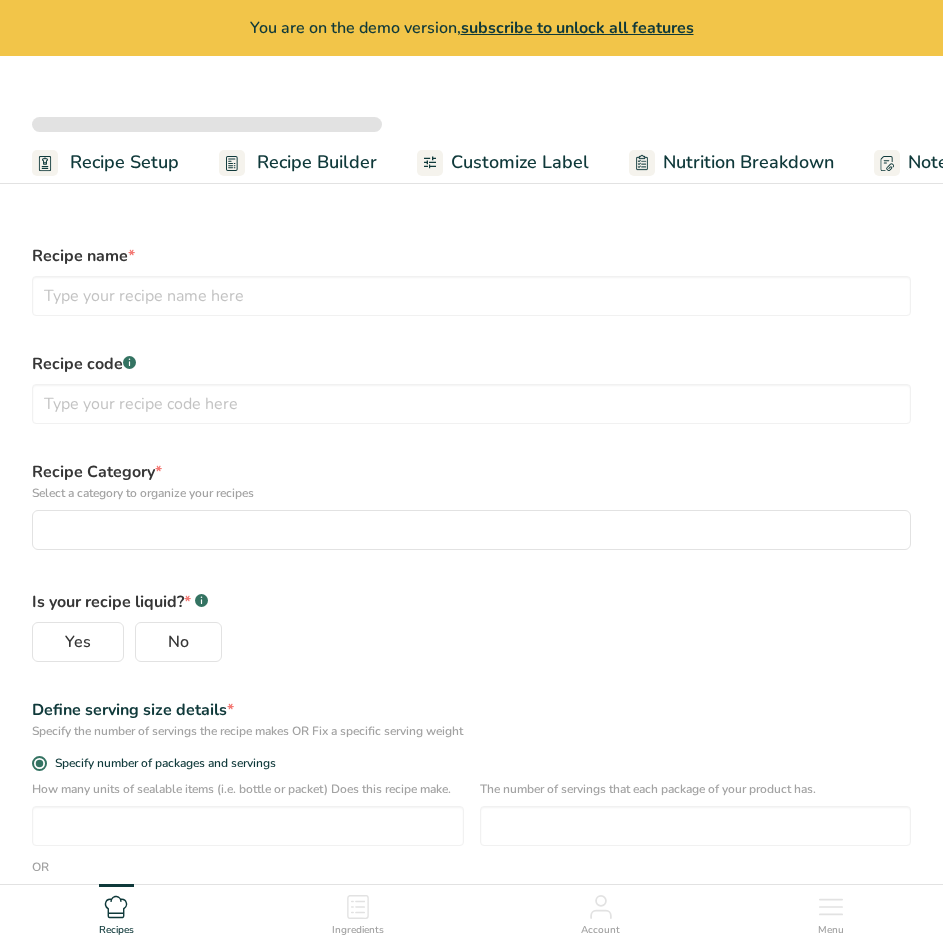 select 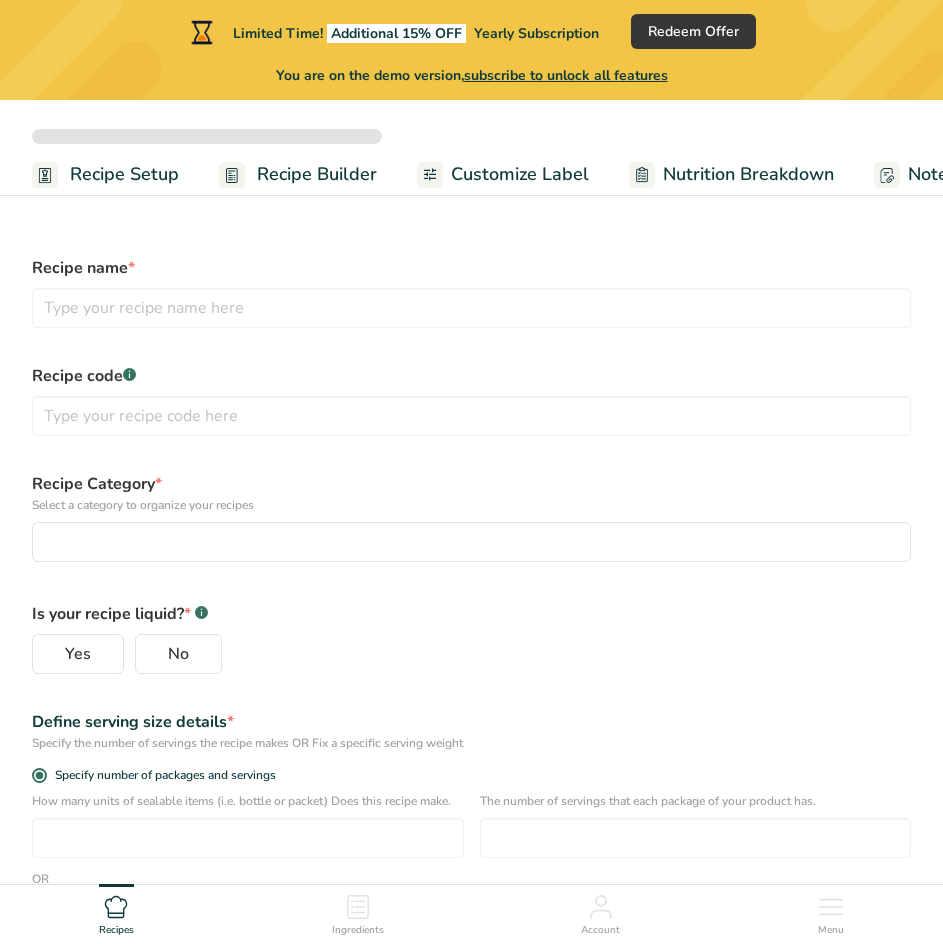 type on "Nutrition Label" 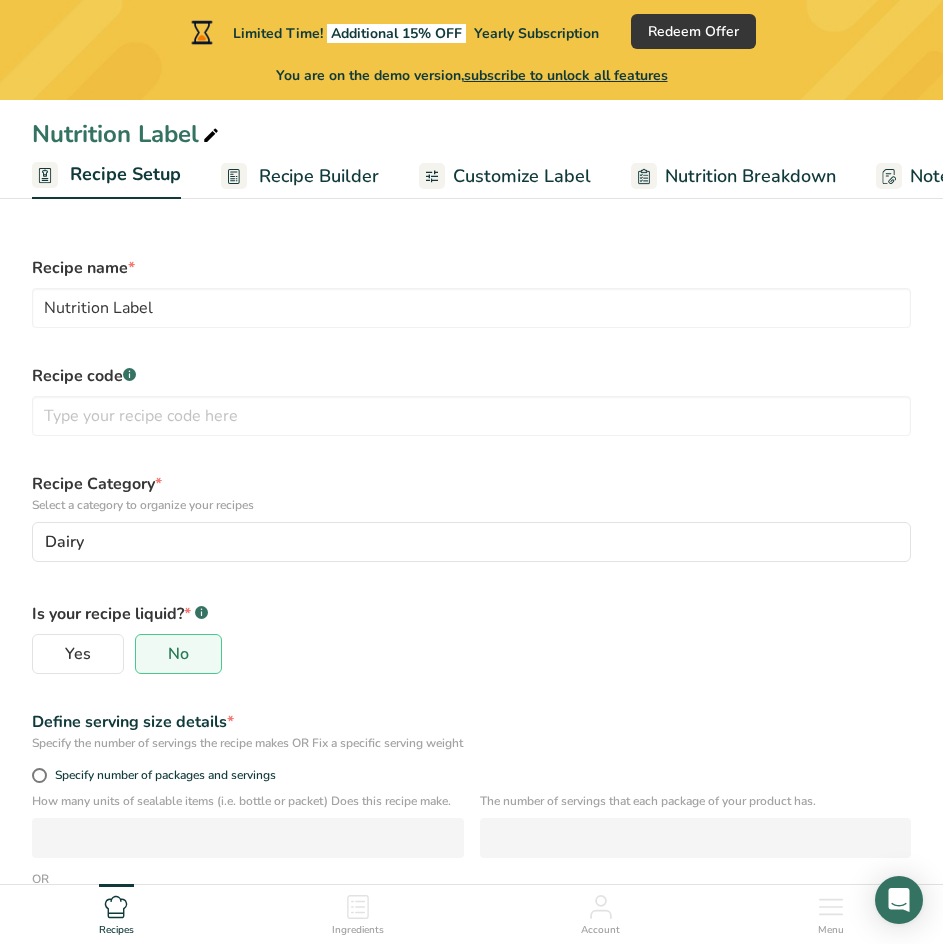 scroll, scrollTop: 0, scrollLeft: 0, axis: both 